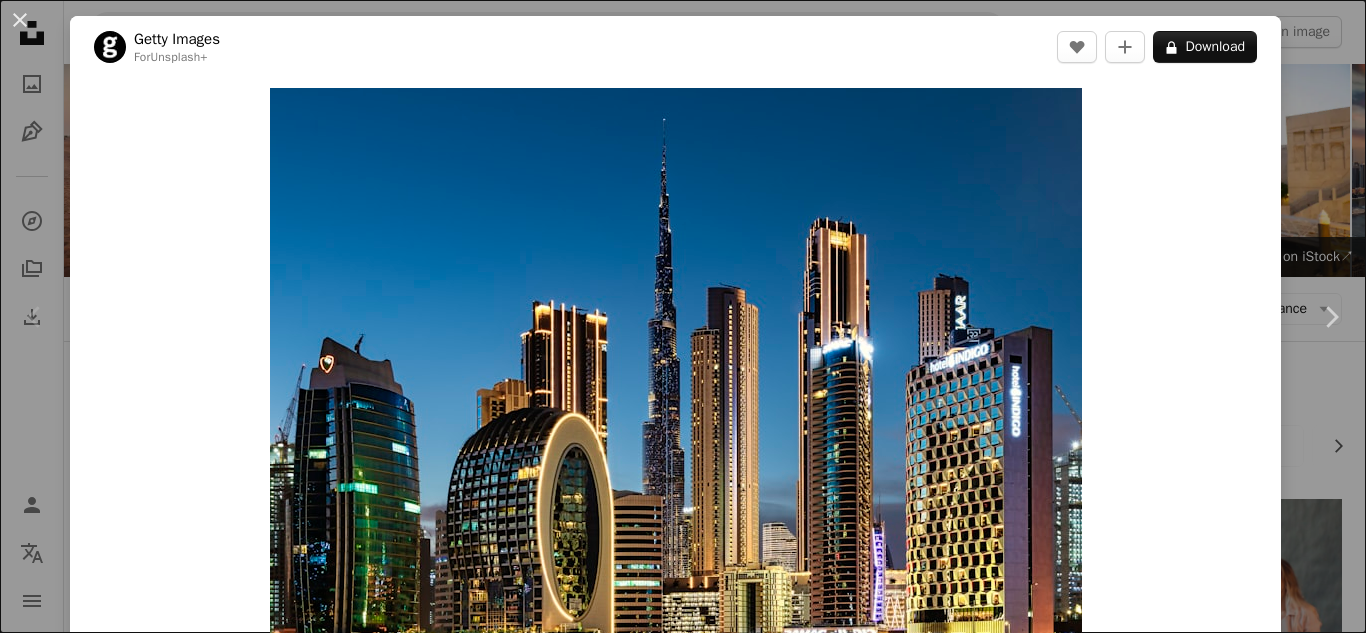 scroll, scrollTop: 453, scrollLeft: 0, axis: vertical 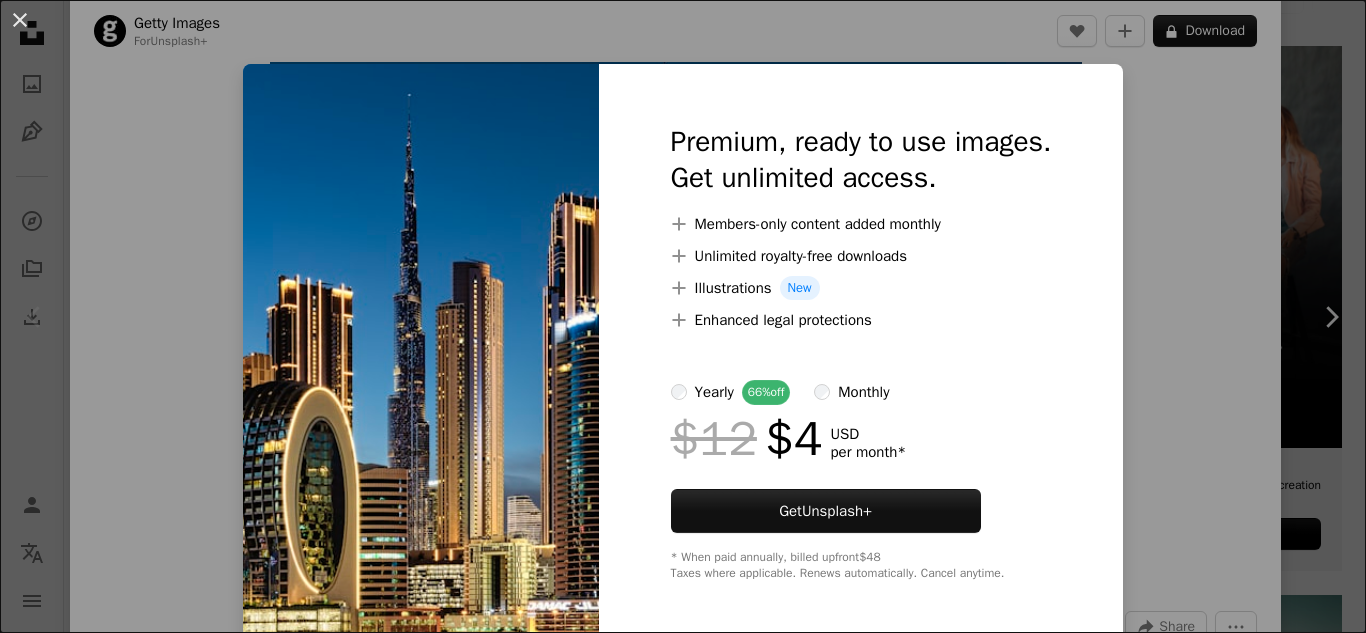 click on "An X shape Premium, ready to use images. Get unlimited access. A plus sign Members-only content added monthly A plus sign Unlimited royalty-free downloads A plus sign Illustrations  New A plus sign Enhanced legal protections yearly 66%  off monthly $12   $4 USD per month * Get  Unsplash+ * When paid annually, billed upfront  $48 Taxes where applicable. Renews automatically. Cancel anytime." at bounding box center (683, 316) 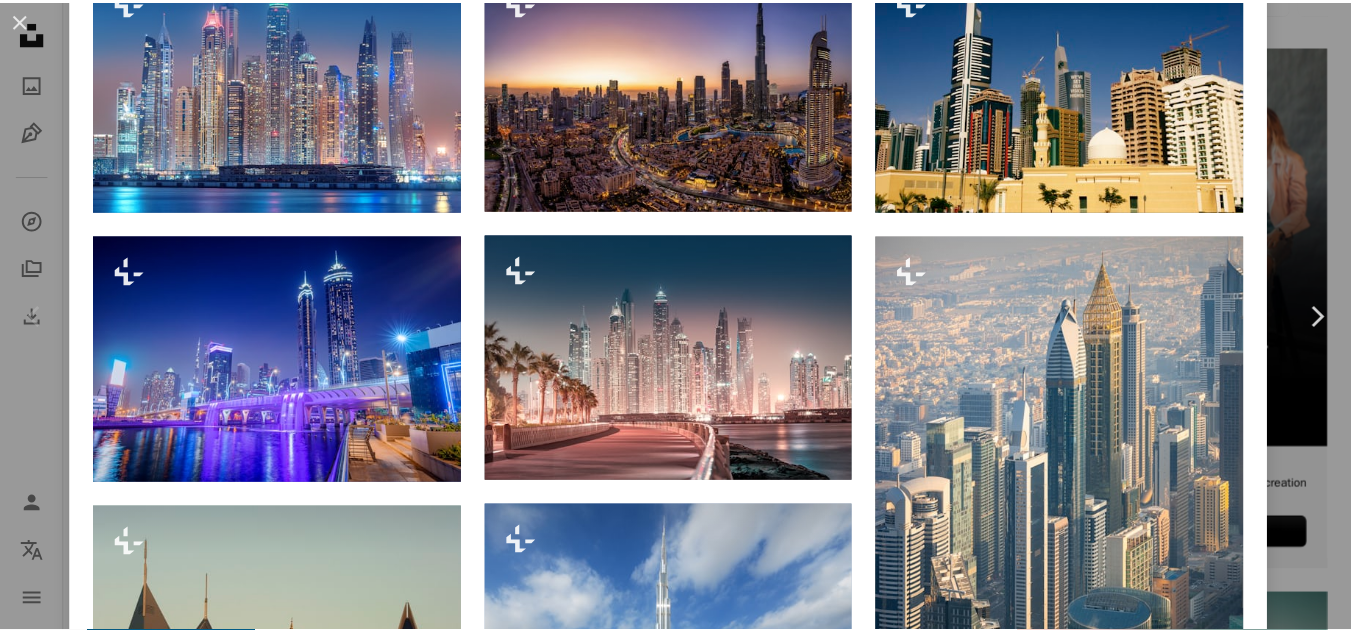 scroll, scrollTop: 1108, scrollLeft: 0, axis: vertical 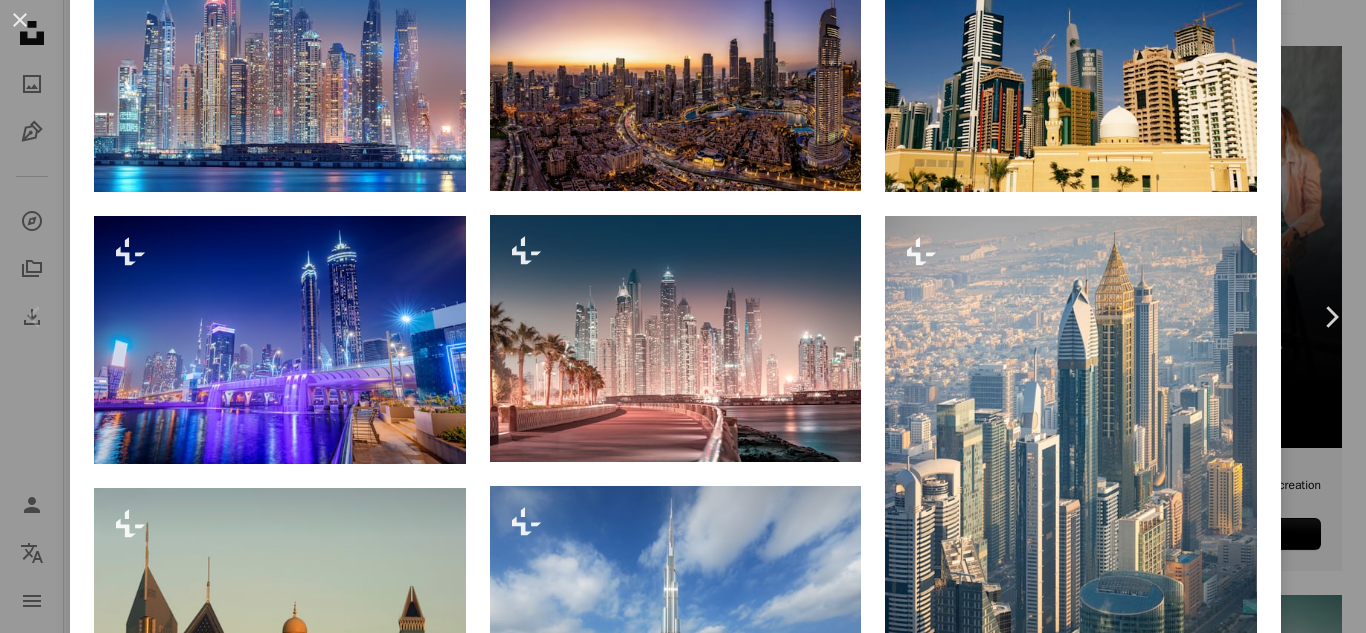 click on "[FIRST] [LAST] For Unsplash+ A lock Download Zoom in A forward-right arrow Share More Actions Calendar outlined Published on [MONTH] [DAY], [YEAR] Camera NIKON CORPORATION, NIKON D850 Safety Licensed under the Unsplash+ License business city architecture night photography street burj khalifa cityscape highway skyscraper modern horizontal united arab emirates color image no people stoplight downtown district Public domain images Related images Plus sign for Unsplash+ A heart A plus sign Getty Images For Unsplash+ A lock Download Plus sign for Unsplash+ A heart A plus sign Getty Images For Unsplash+ A lock Download Plus sign for Unsplash+ A heart A plus sign Getty Images For Unsplash+ A lock Download Plus sign for Unsplash+ A heart A plus sign Getty Images For Unsplash+ A lock For" at bounding box center [683, 316] 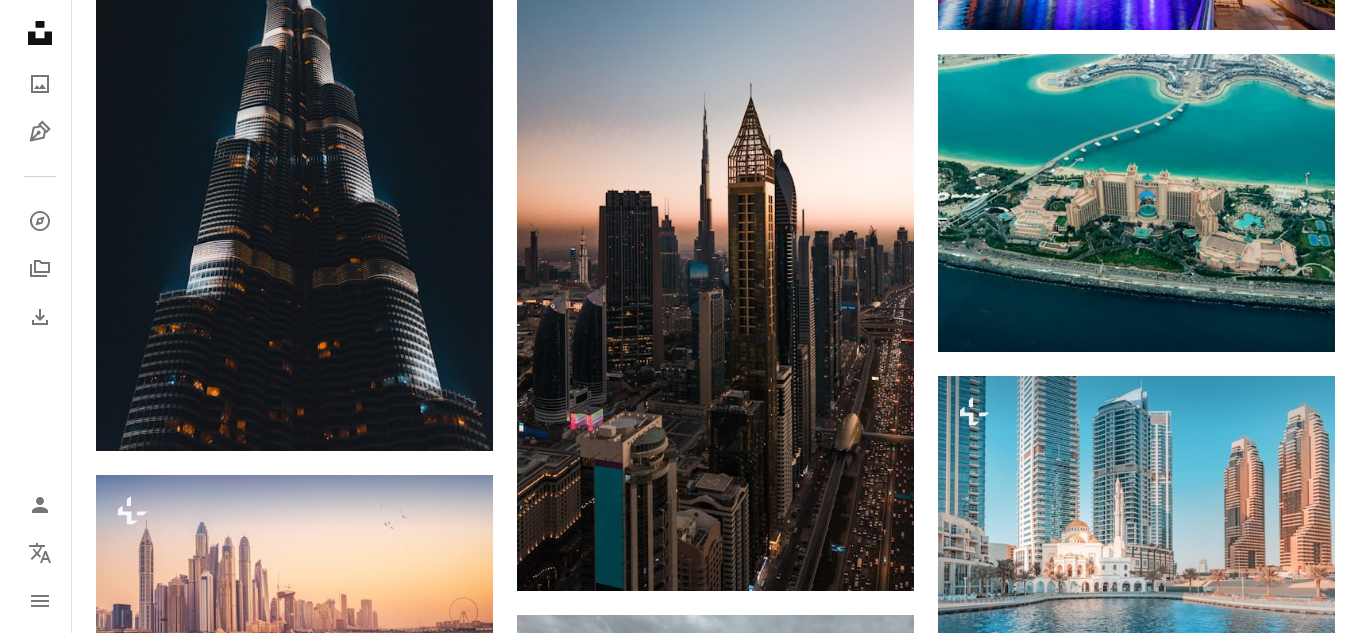 scroll, scrollTop: 2140, scrollLeft: 0, axis: vertical 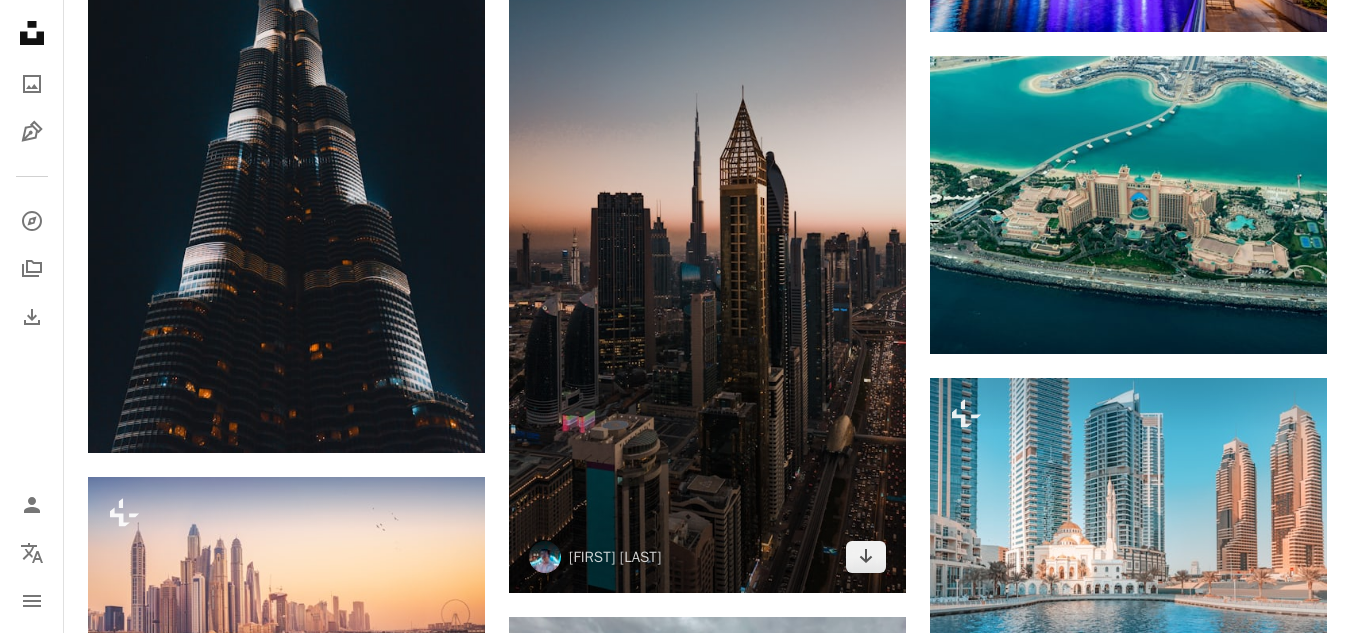 click at bounding box center (707, 240) 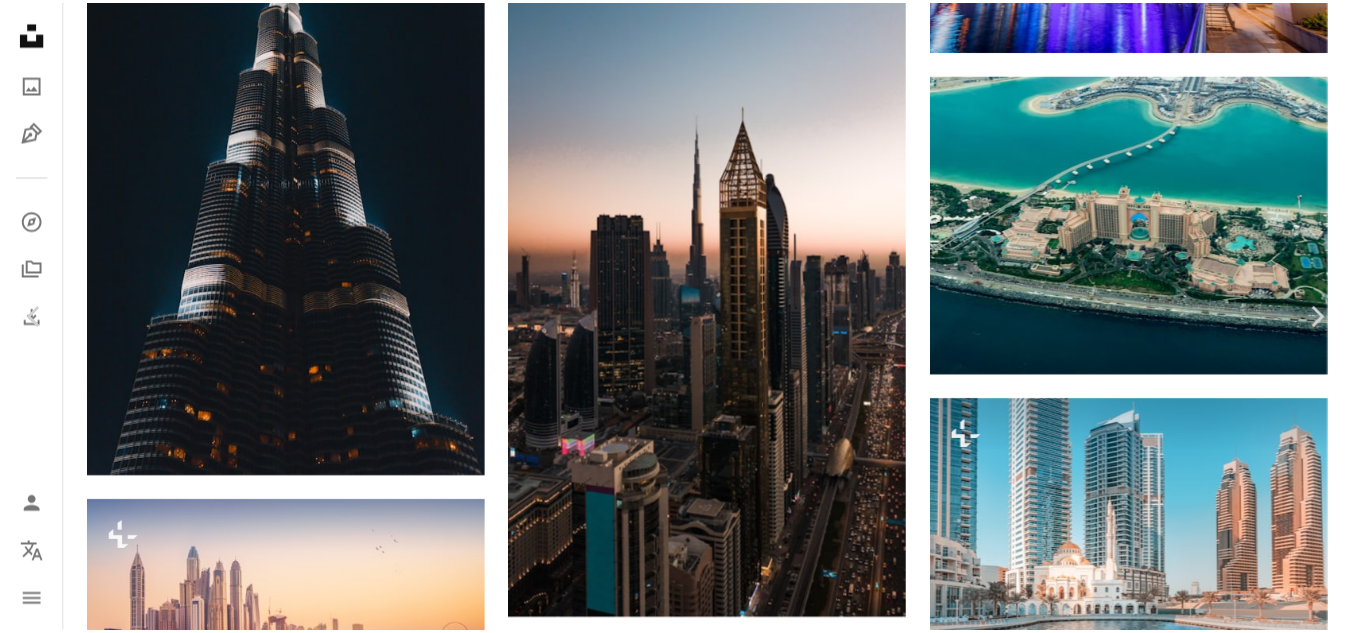 scroll, scrollTop: 25, scrollLeft: 0, axis: vertical 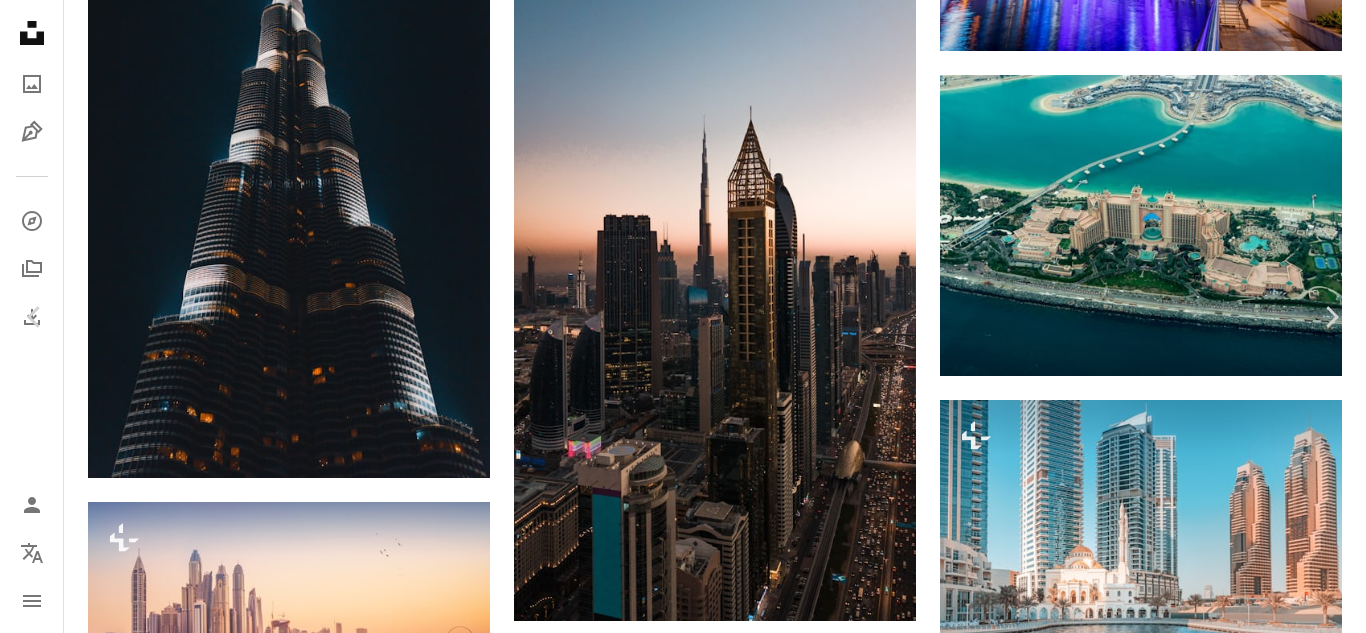 click on "Chevron down" at bounding box center [1240, 10740] 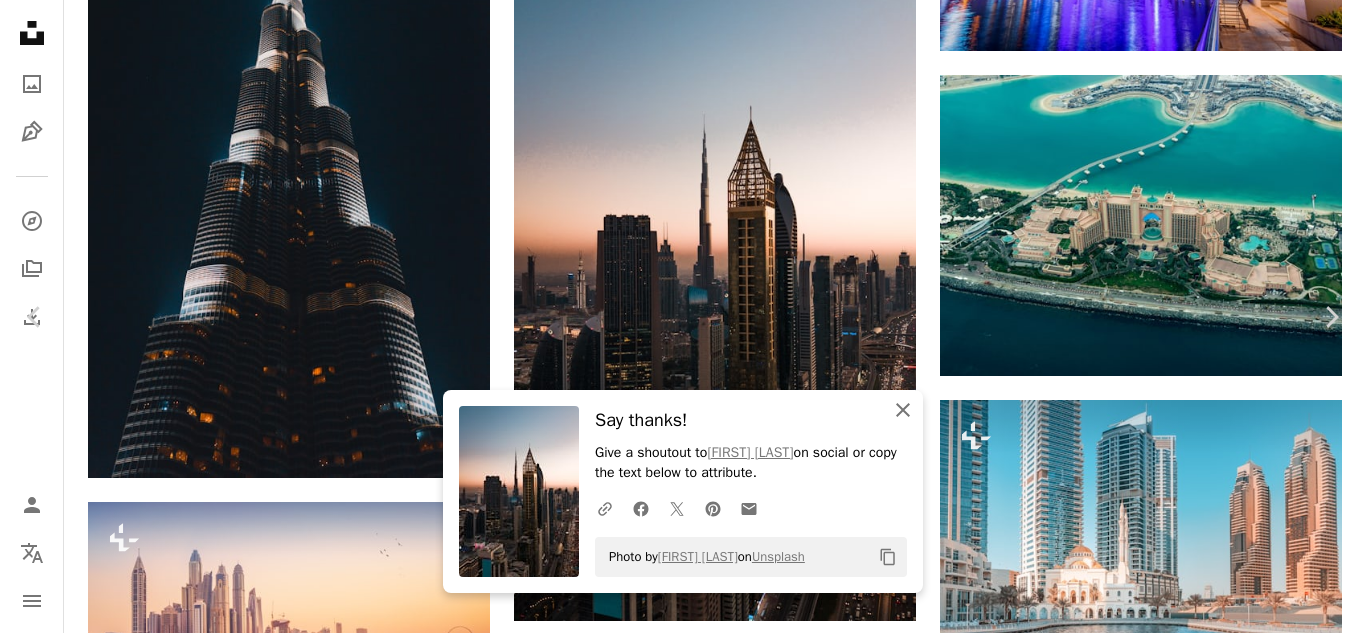 click on "An X shape Close" at bounding box center [903, 410] 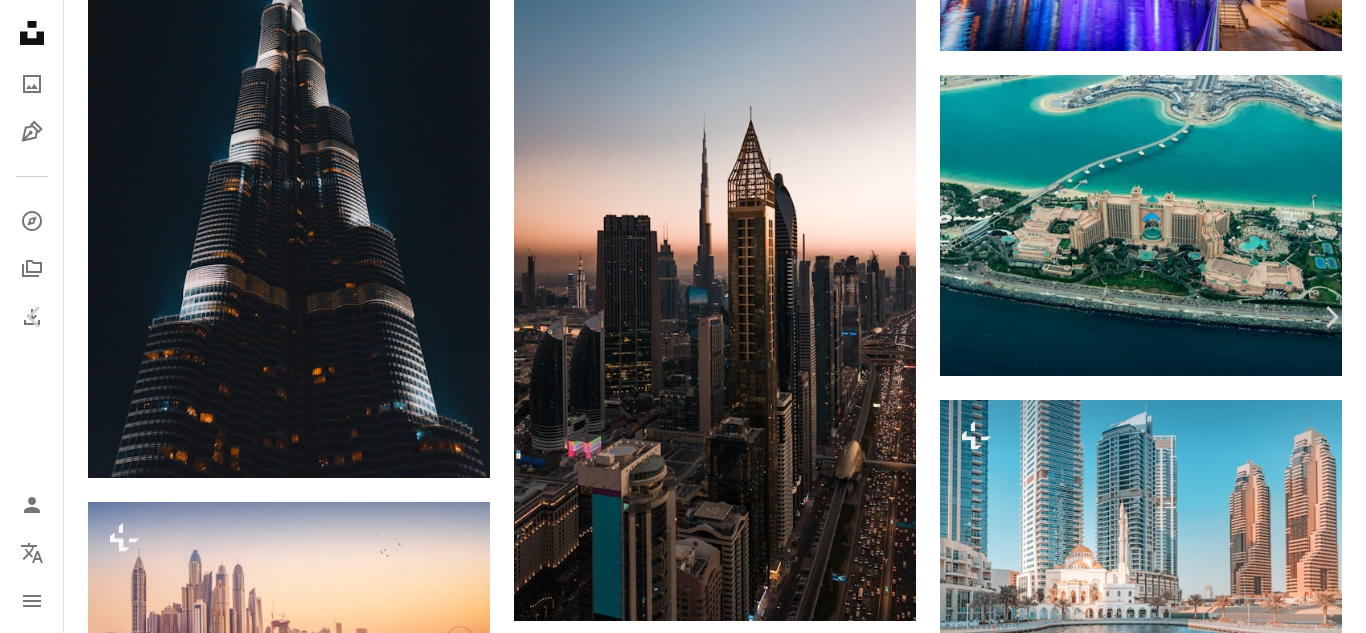 click on "[FIRST] [LAST] This was around 6:43pm on a Friday evening and the towers of Dubai looked stunning under the golden light of the sunset A map marker [STREET], [CITY], [STATE] Calendar outlined Published on [MONTH] [DAY], [YEAR] Camera DJI, FC220 Safety Free to use under the Unsplash License city dubai architecture sunset night urban burj khalifa highway twilight rush hour building grey scenery office building outdoors town tower neighborhood downtown aerial view Creative Commons images Browse premium related images on iStock | Save 20% with code UNSPLASH20 View more on iStock ↗ Related images A heart A plus sign [FIRST] [LAST] Arrow pointing down Plus sign for Unsplash+ A heart A plus sign Getty Images For Unsplash+ A lock Download A heart A plus sign untldshots Available for hire Arrow pointing down" at bounding box center [683, 11025] 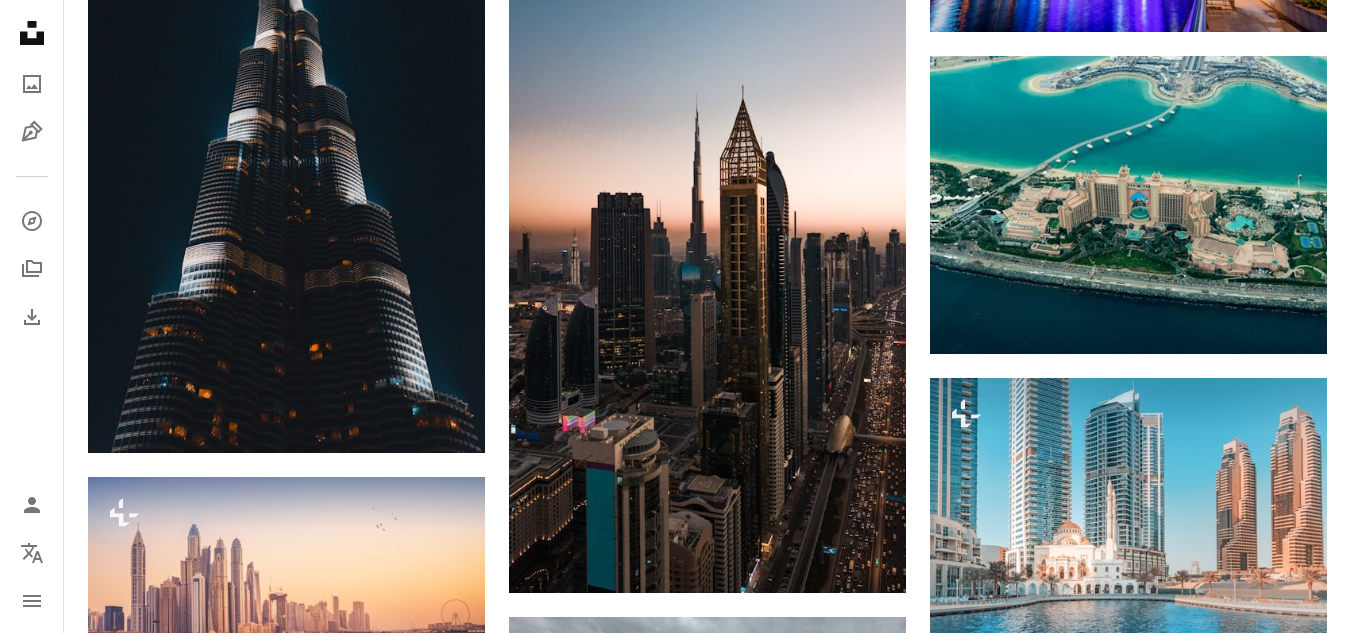 scroll, scrollTop: 0, scrollLeft: 0, axis: both 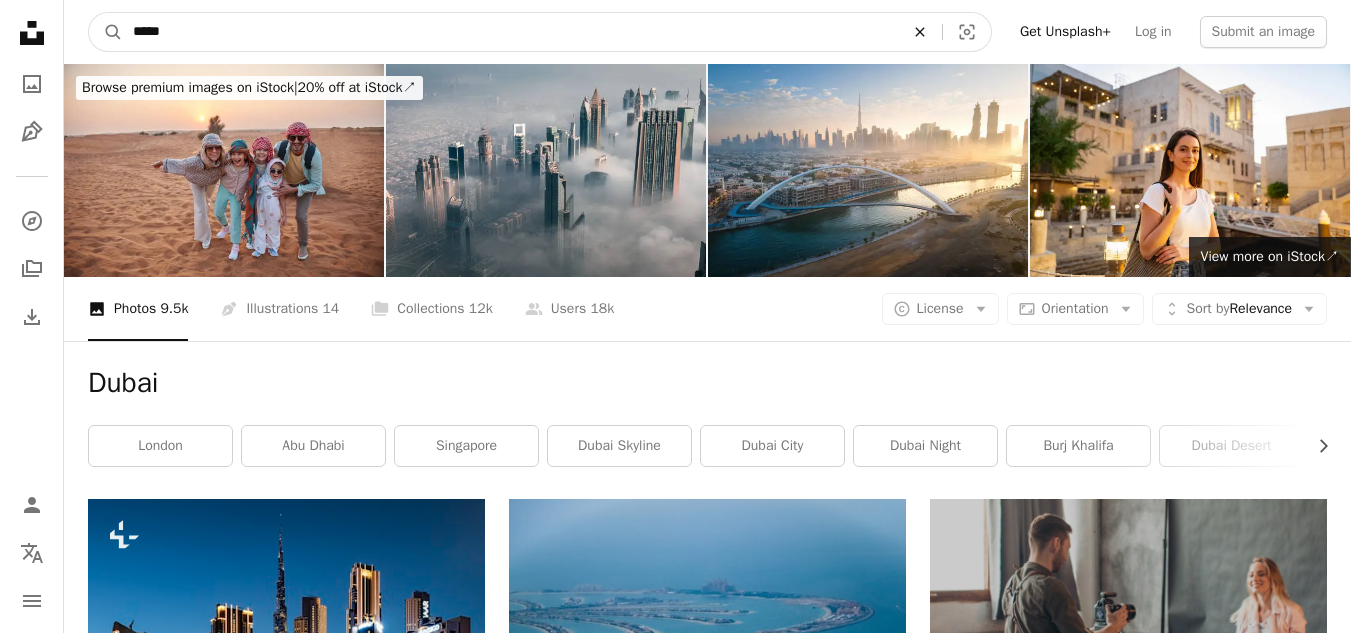 click 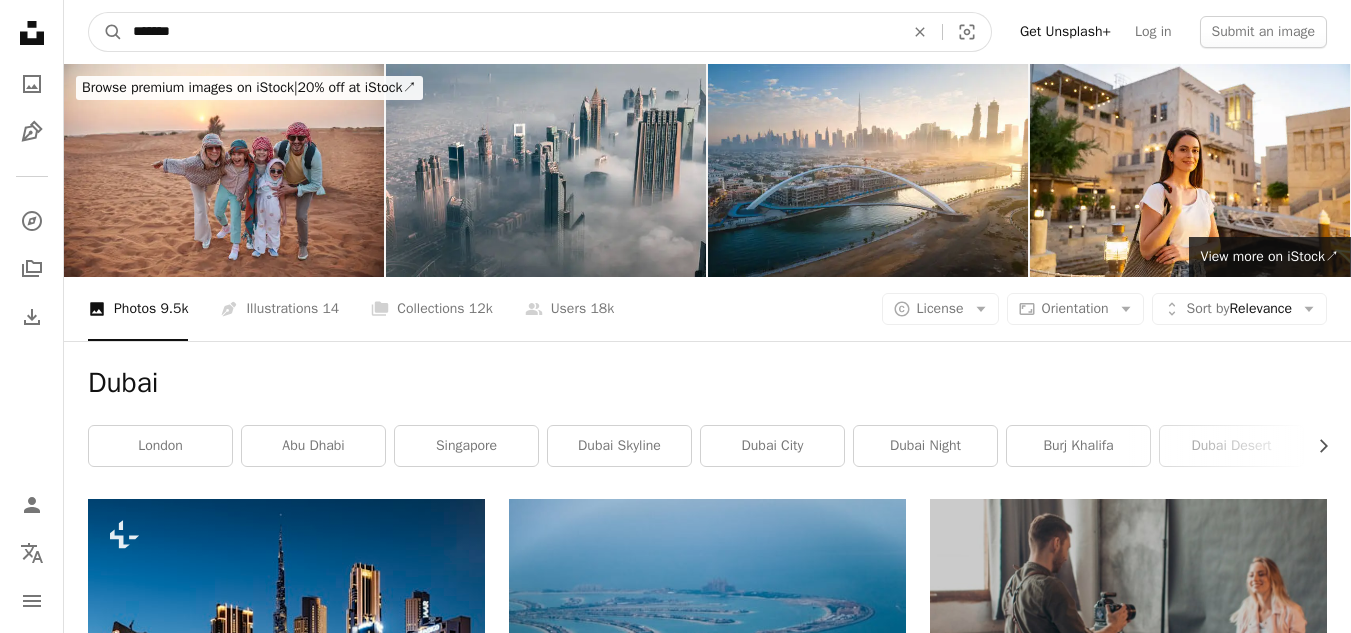 type on "*******" 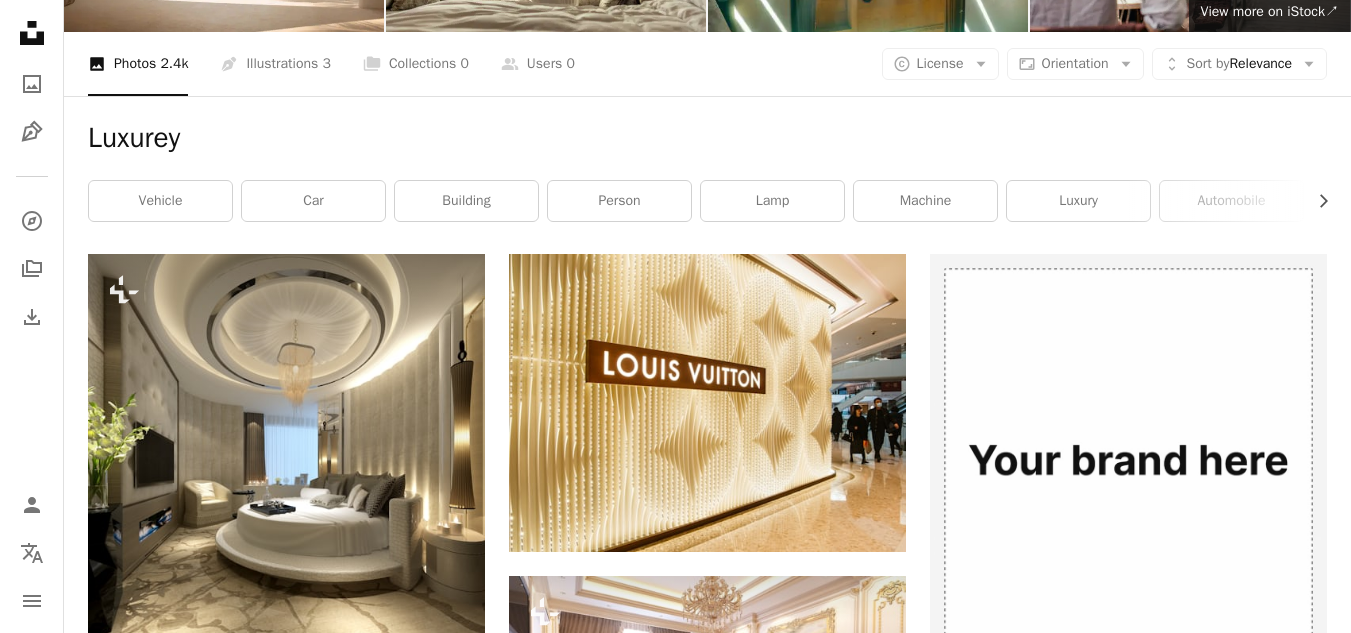 scroll, scrollTop: 242, scrollLeft: 0, axis: vertical 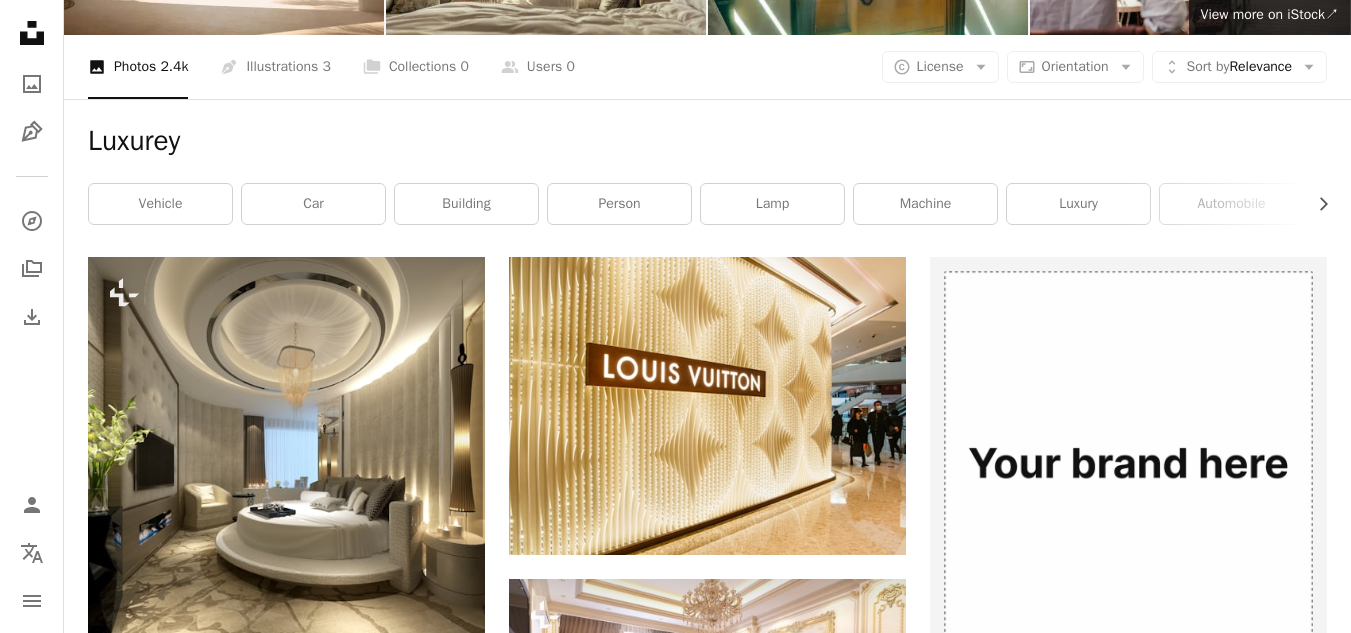 click on "Luxurey" at bounding box center (707, 141) 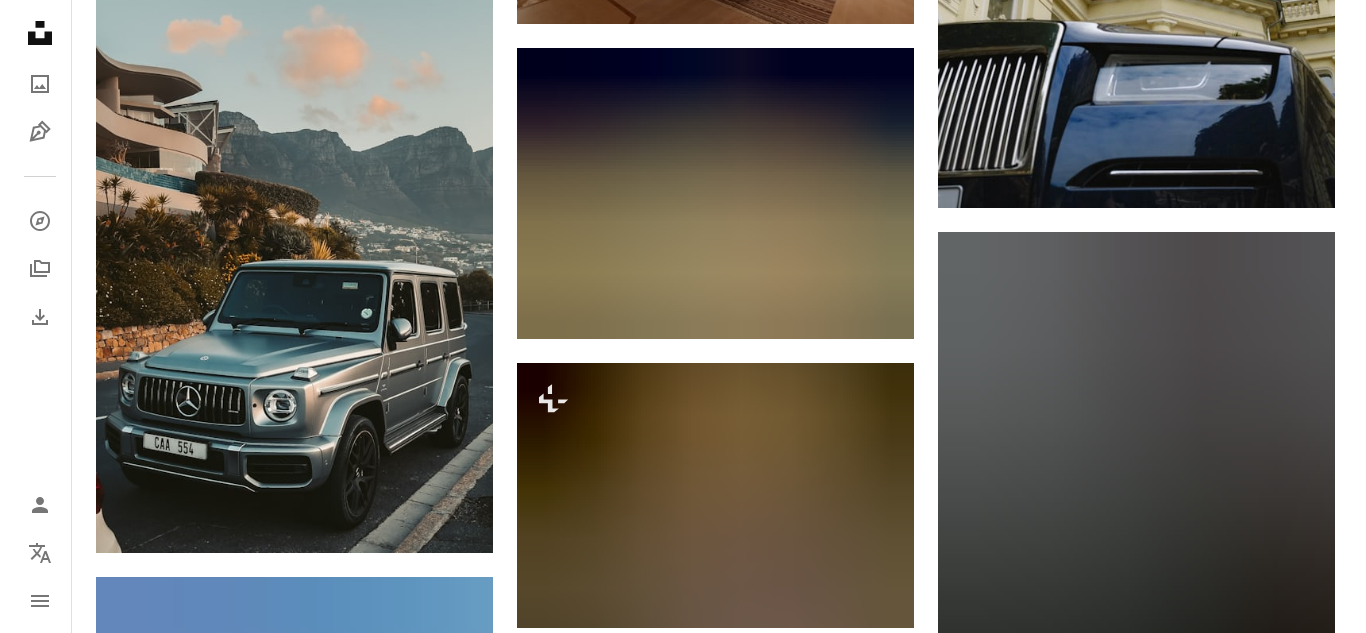 scroll, scrollTop: 2278, scrollLeft: 0, axis: vertical 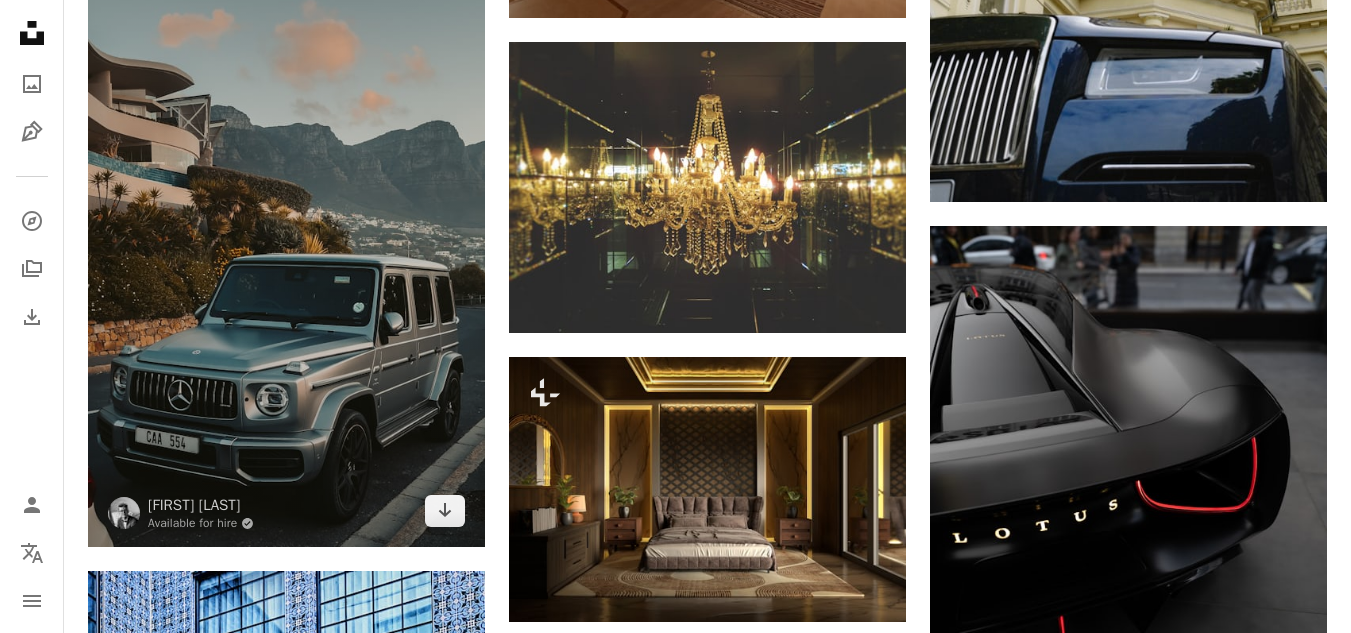 click at bounding box center (286, 194) 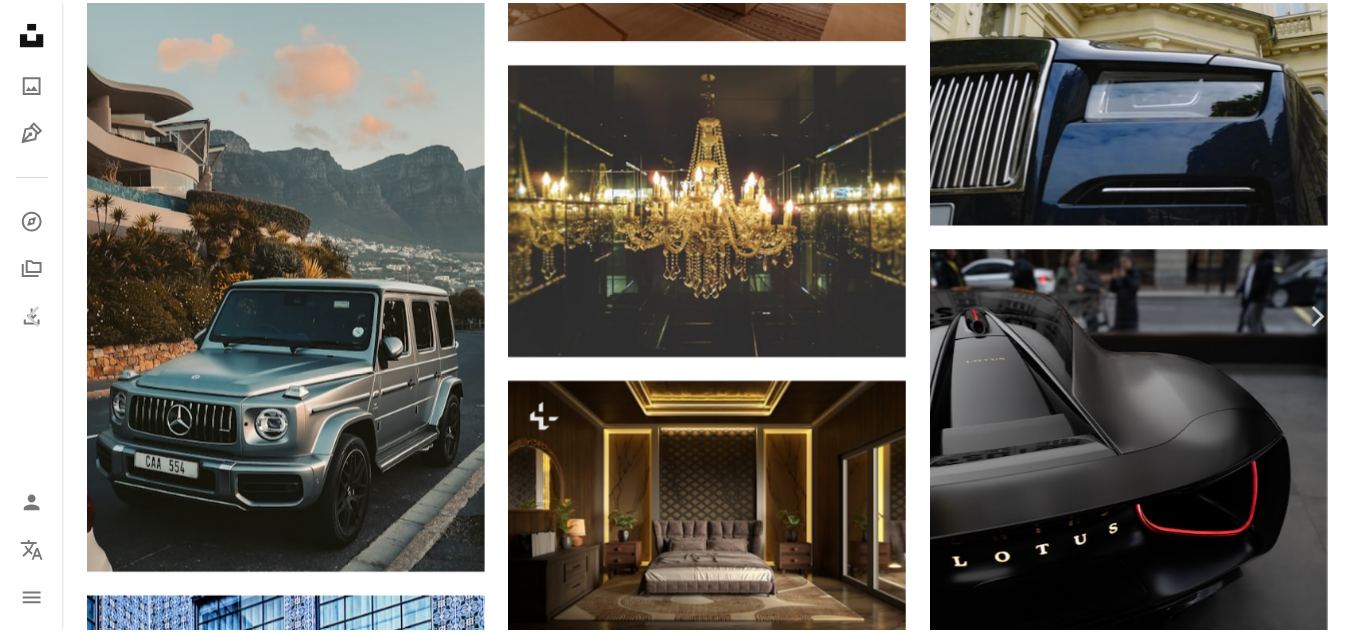 scroll, scrollTop: 5013, scrollLeft: 0, axis: vertical 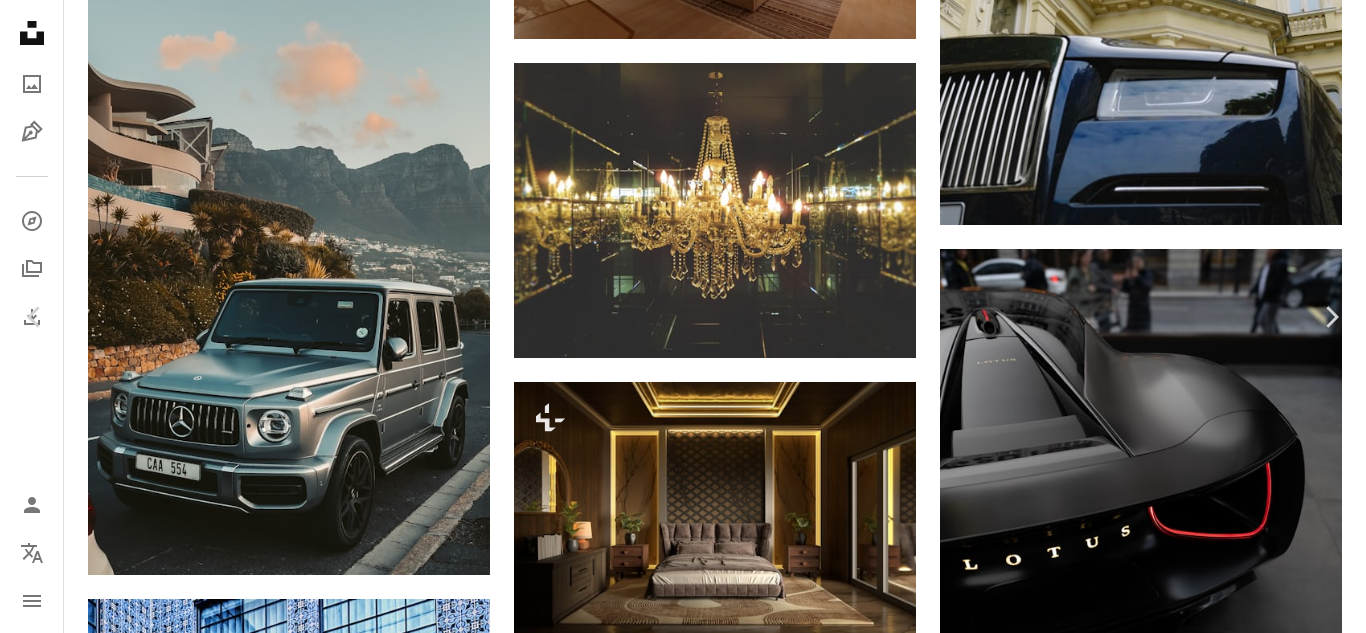 click on "An X shape Chevron left Chevron right [FIRST] [LAST] Available for hire A checkmark inside of a circle A heart A plus sign Download free Chevron down Zoom in Views 653,505 Downloads 27,454 A forward-right arrow Share Info icon Info More Actions A G Wagon G63 AMG in [DISTRICT], [CITY], [COUNTRY] A map marker [DISTRICT], [CITY], [COUNTRY] Calendar outlined Published on  [DATE], [YEAR] Camera Apple, iPhone 12 Pro Max Safety Free to use under the  Unsplash License wallpaper sunset car wallpaper grey truck minimal g wagon supercar [COUNTRY] [CITY] g63 gray mercedes benz suv amg shot on iphone amg g63 car building vehicle Public domain images Browse premium related images on iStock  |  Save 20% with code UNSPLASH20 View more on iStock  ↗ Related images A heart A plus sign [FIRST] [LAST] Arrow pointing down A heart A plus sign [FIRST] [LAST] For  Unsplash+ A lock Download A heart A plus sign [FIRST] [LAST] A heart" at bounding box center (683, 6289) 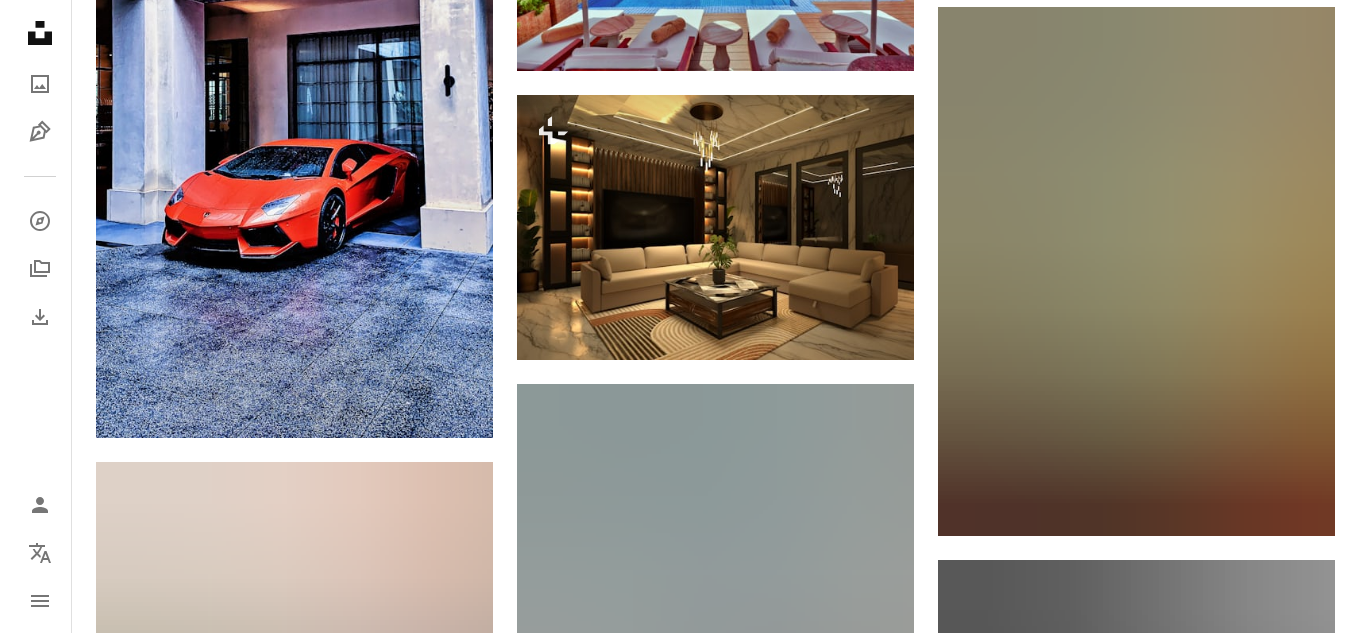 scroll, scrollTop: 3116, scrollLeft: 0, axis: vertical 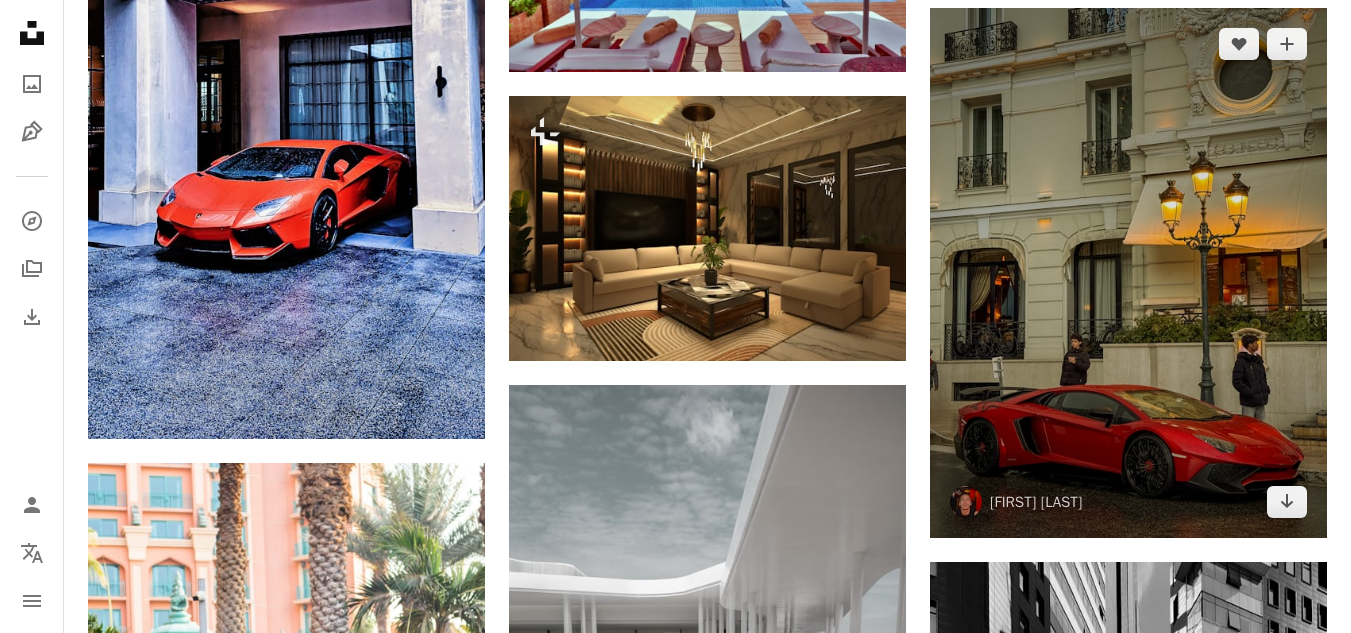 click at bounding box center [1128, 273] 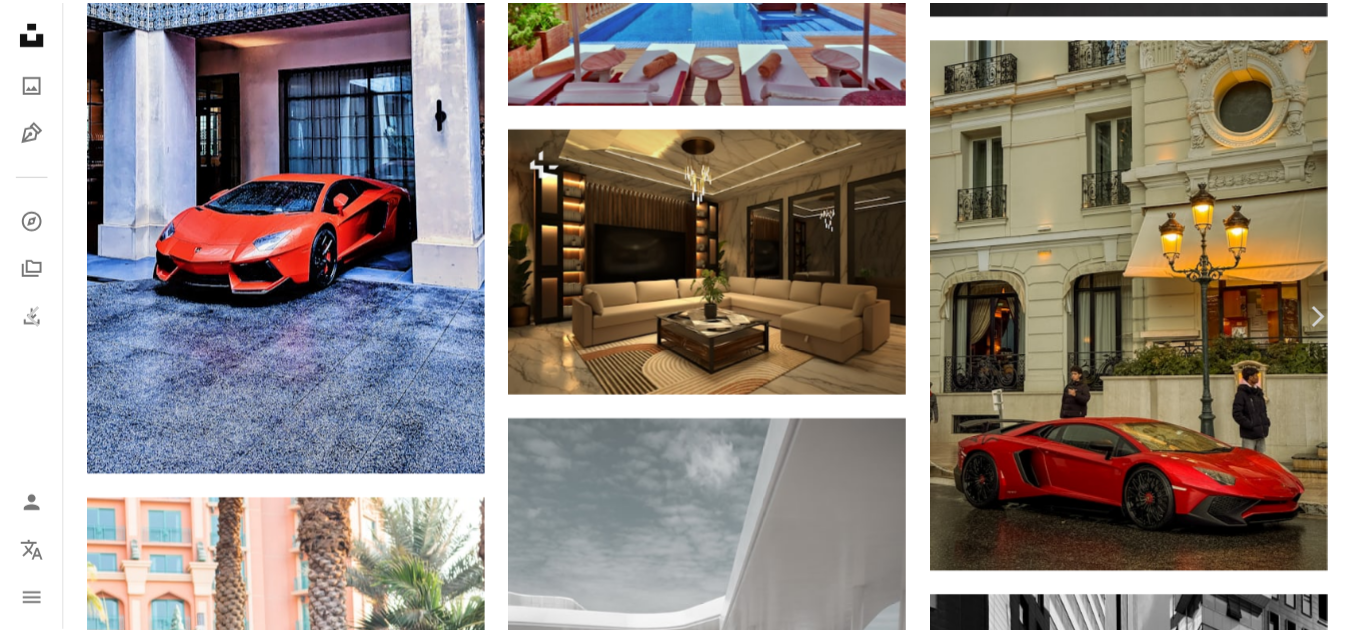 scroll, scrollTop: 2744, scrollLeft: 0, axis: vertical 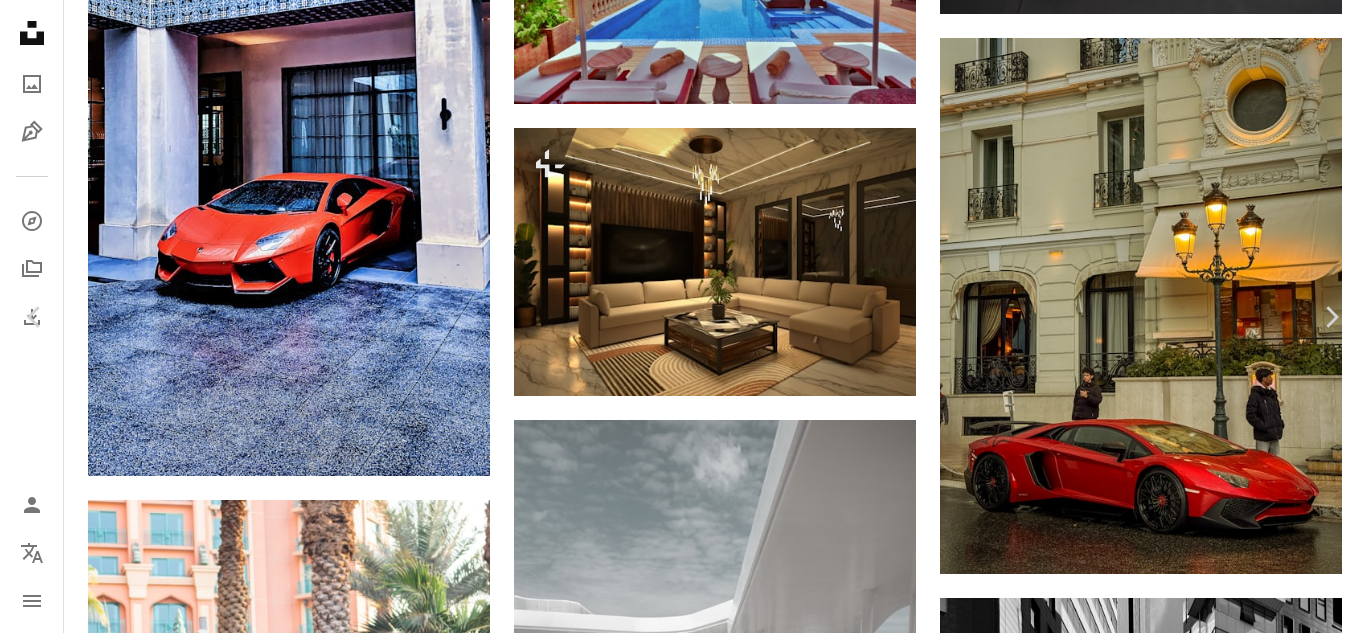 click on "[FIRST] [LAST] zuygarr A heart A plus sign Download free Chevron down Zoom in Views 4,263 Downloads 56 A forward-right arrow Share Info icon Info More Actions A map marker [CITY], [STATE] Calendar outlined Published 3 weeks ago Camera Apple, iPhone 15 Pro Safety Free to use under the Unsplash License 4K Images car luxury lamborghini supercar monaco monte carlo human urban vehicle machine automobile wheel tire coat car wheel alloy wheel spoke Creative Commons images Browse premium related images on iStock | Save 20% with code UNSPLASH20 View more on iStock ↗ Related images A heart A plus sign [FIRST] [LAST] Arrow pointing down A heart A plus sign [FIRST] [LAST] Arrow pointing down Plus sign for Unsplash+ A heart A plus sign Planet Volumes For Unsplash+ A lock Download A heart A plus sign [FIRST] [LAST] Arrow pointing down A heart A plus sign [FIRST] [LAST] Available for hire A checkmark inside of a circle Arrow pointing down A heart A plus sign [FIRST] [LAST]" at bounding box center (683, 5451) 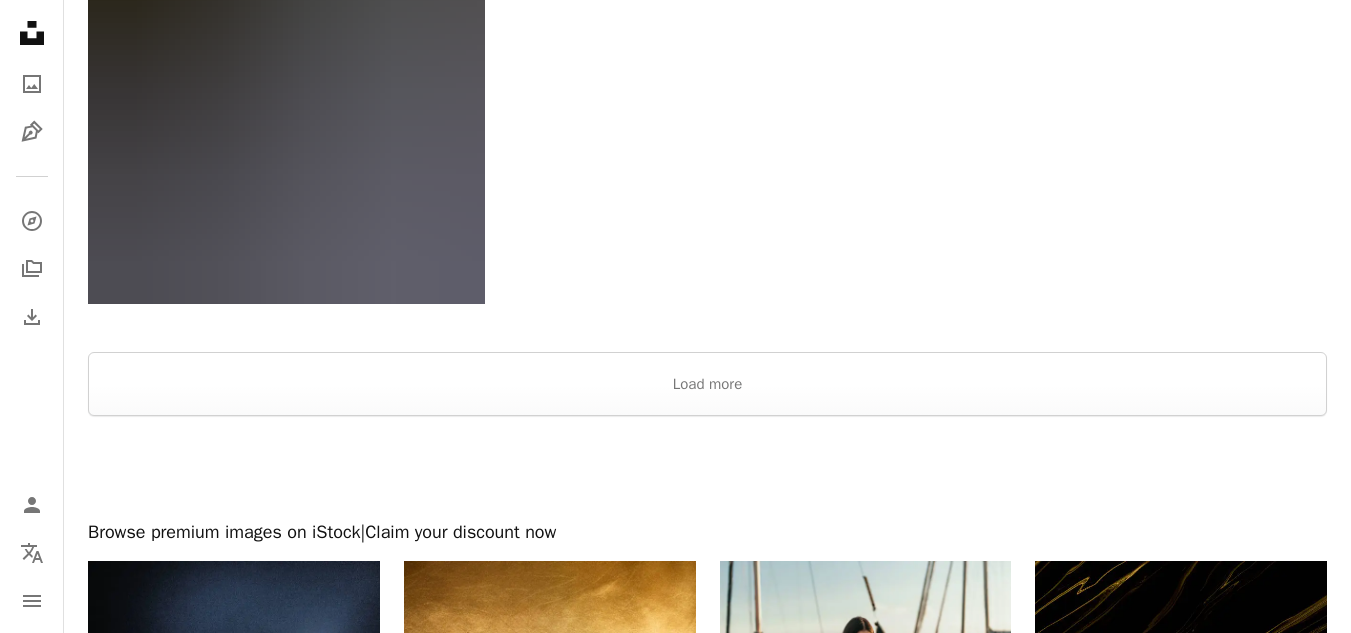 scroll, scrollTop: 7007, scrollLeft: 0, axis: vertical 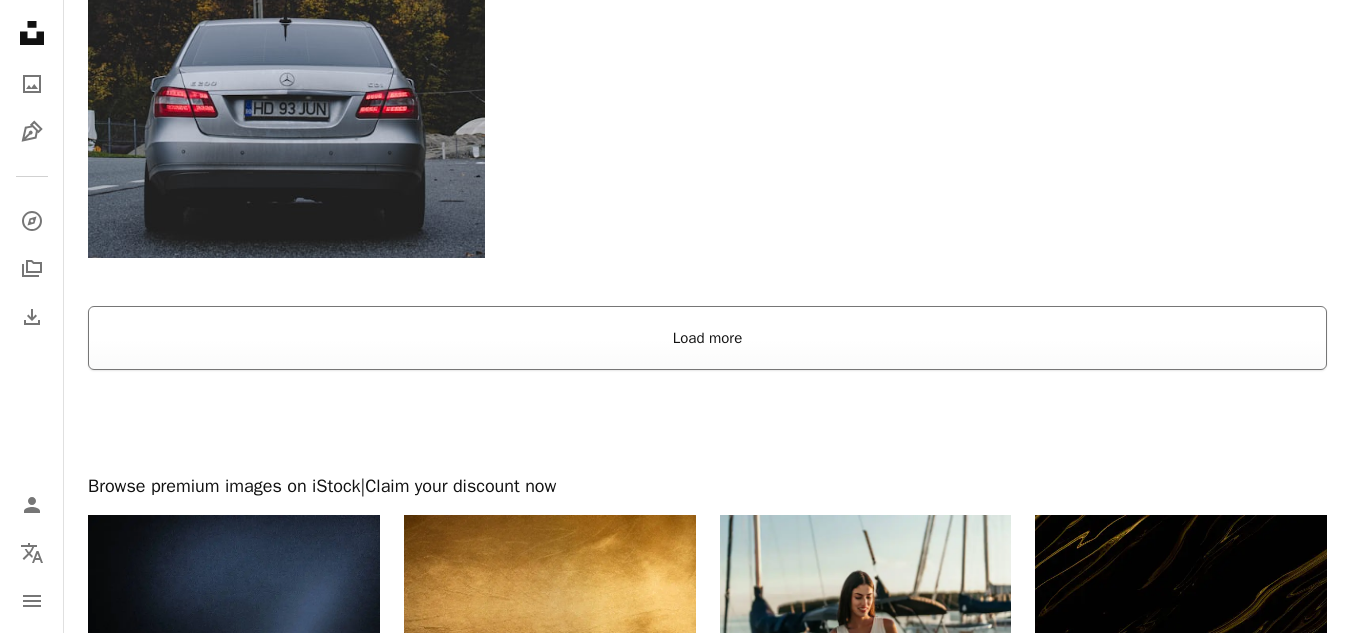 click on "Load more" at bounding box center [707, 338] 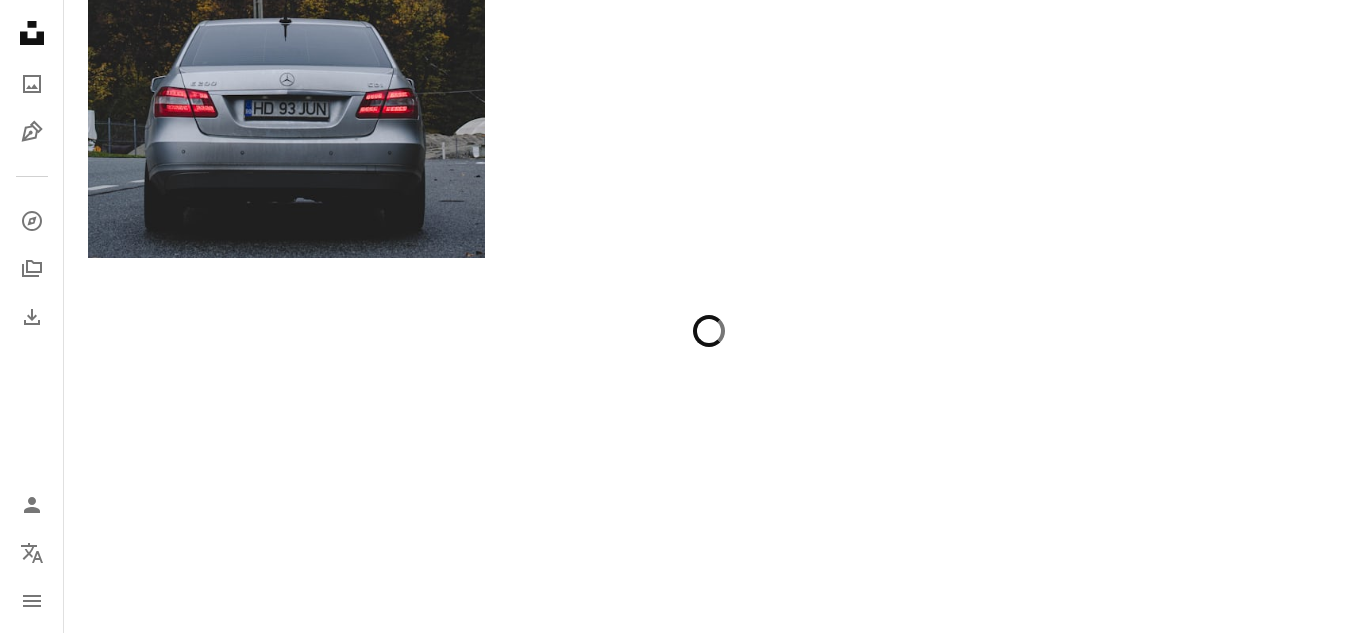 click at bounding box center (707, 718) 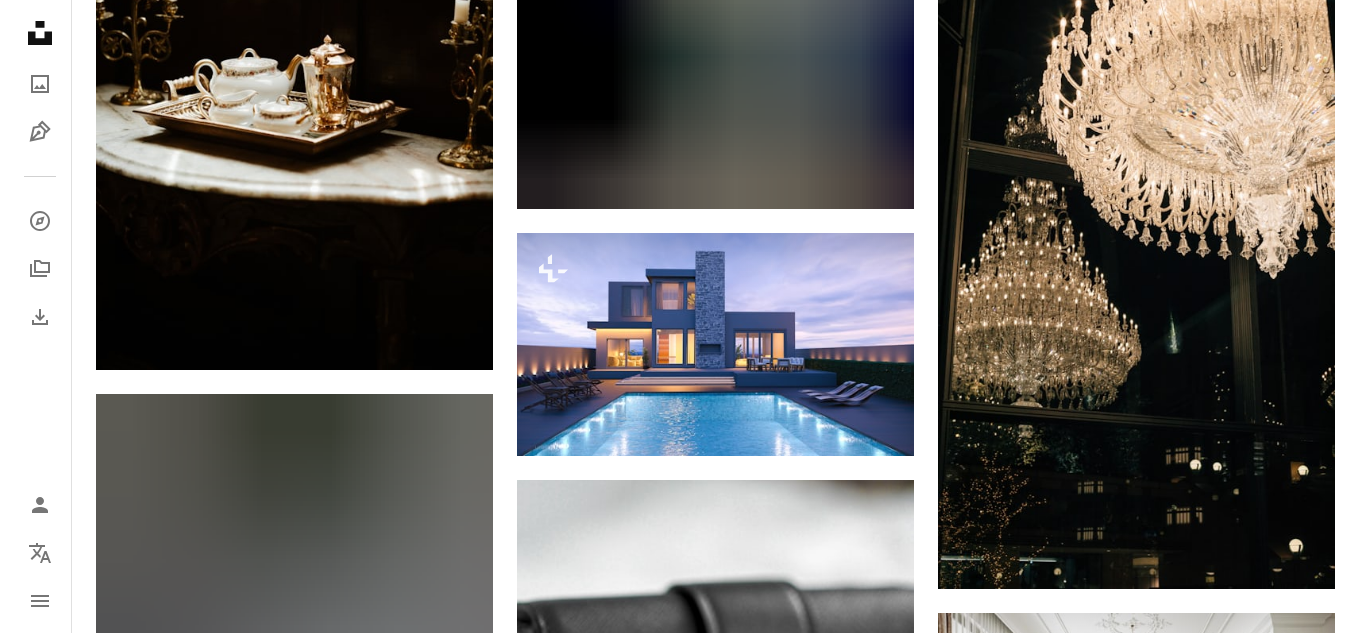 scroll, scrollTop: 11020, scrollLeft: 0, axis: vertical 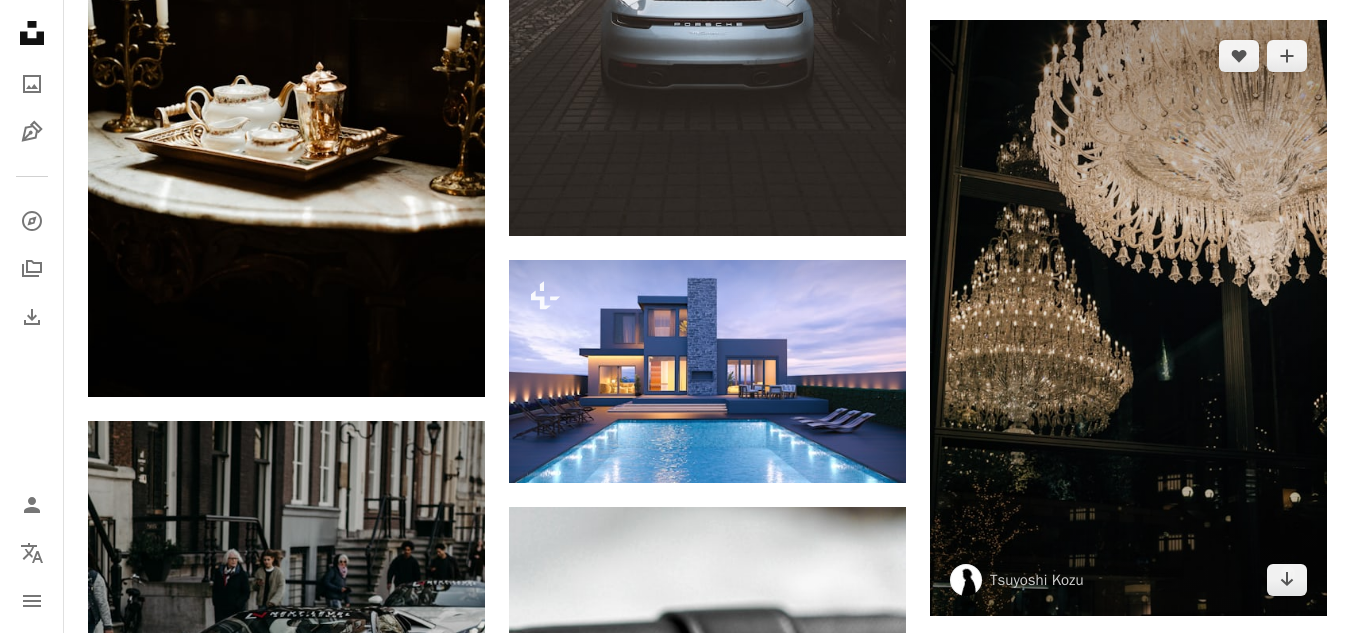 click at bounding box center [1128, 318] 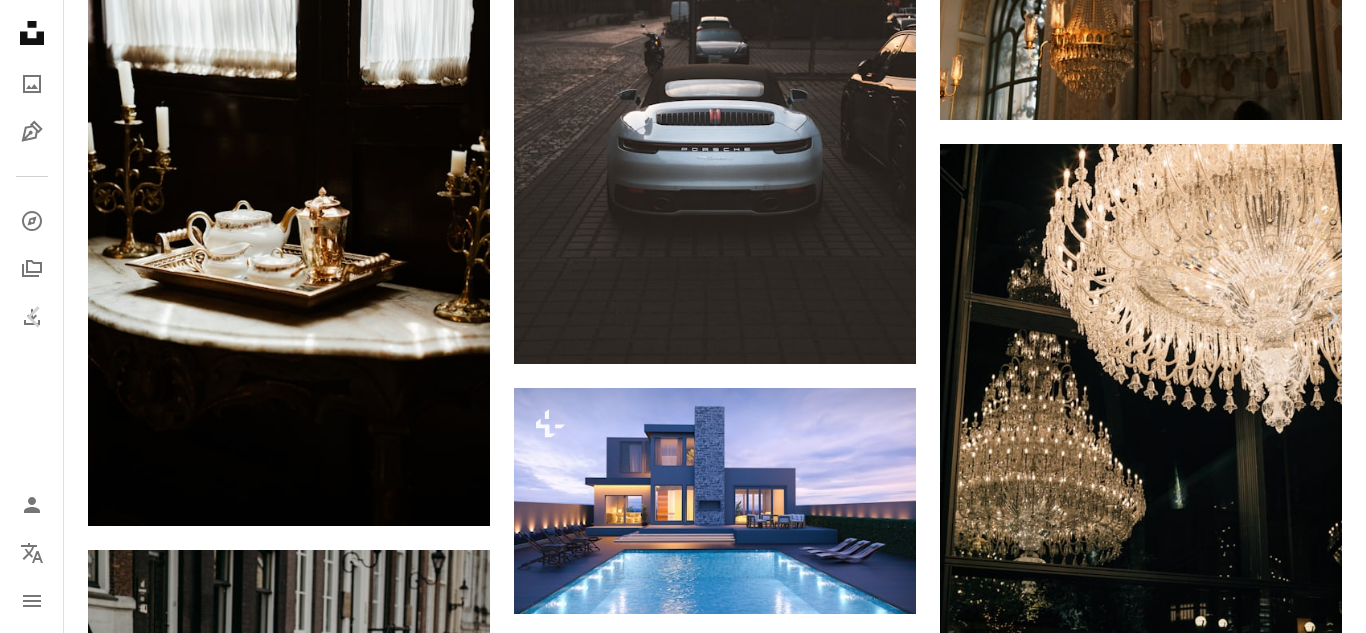 scroll, scrollTop: 4722, scrollLeft: 0, axis: vertical 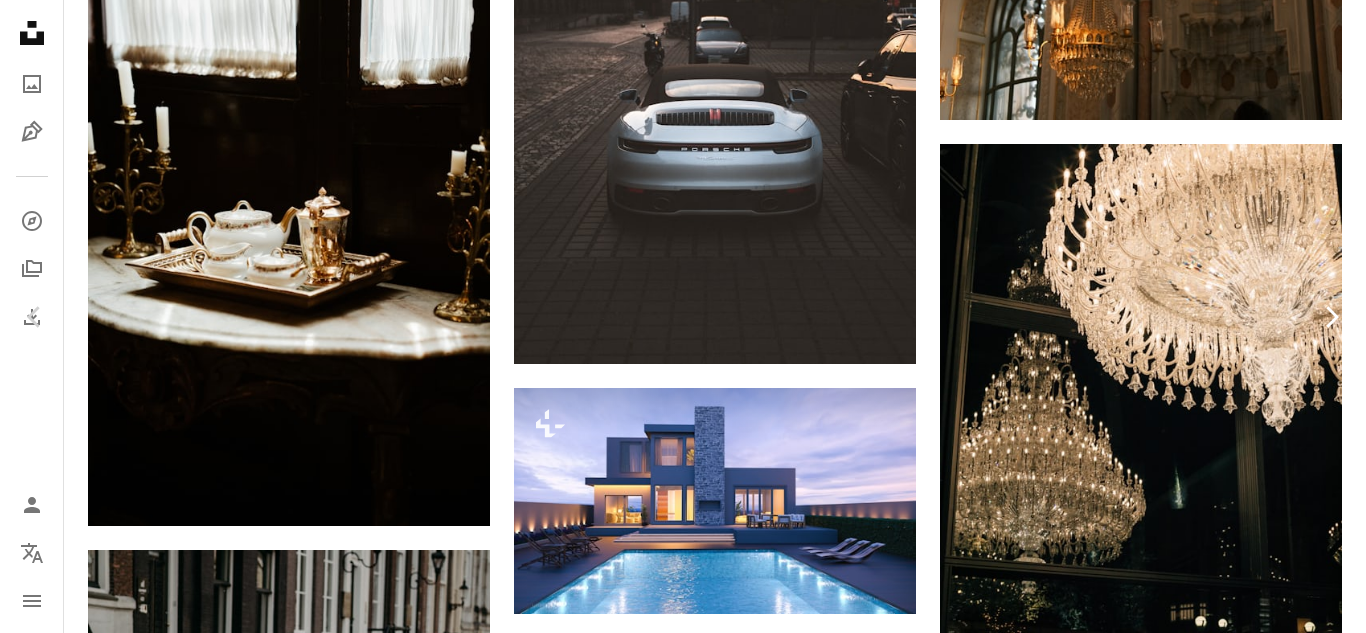 click on "Chevron right" at bounding box center (1331, 317) 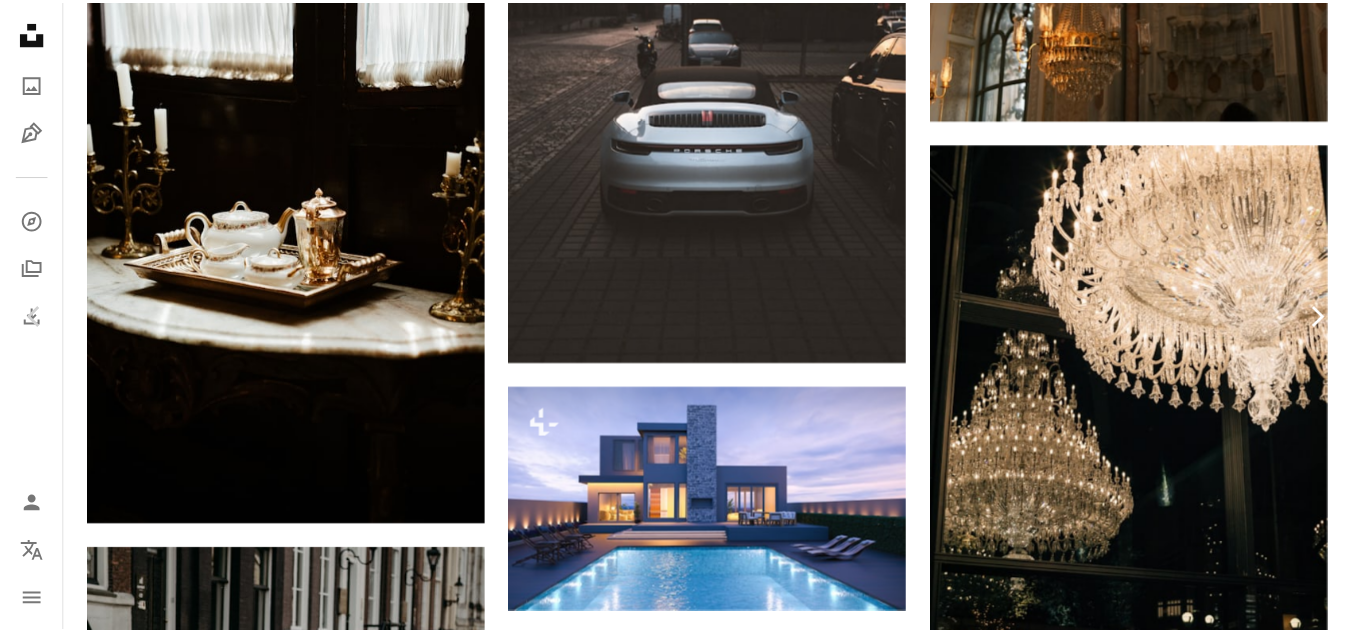 scroll, scrollTop: 0, scrollLeft: 0, axis: both 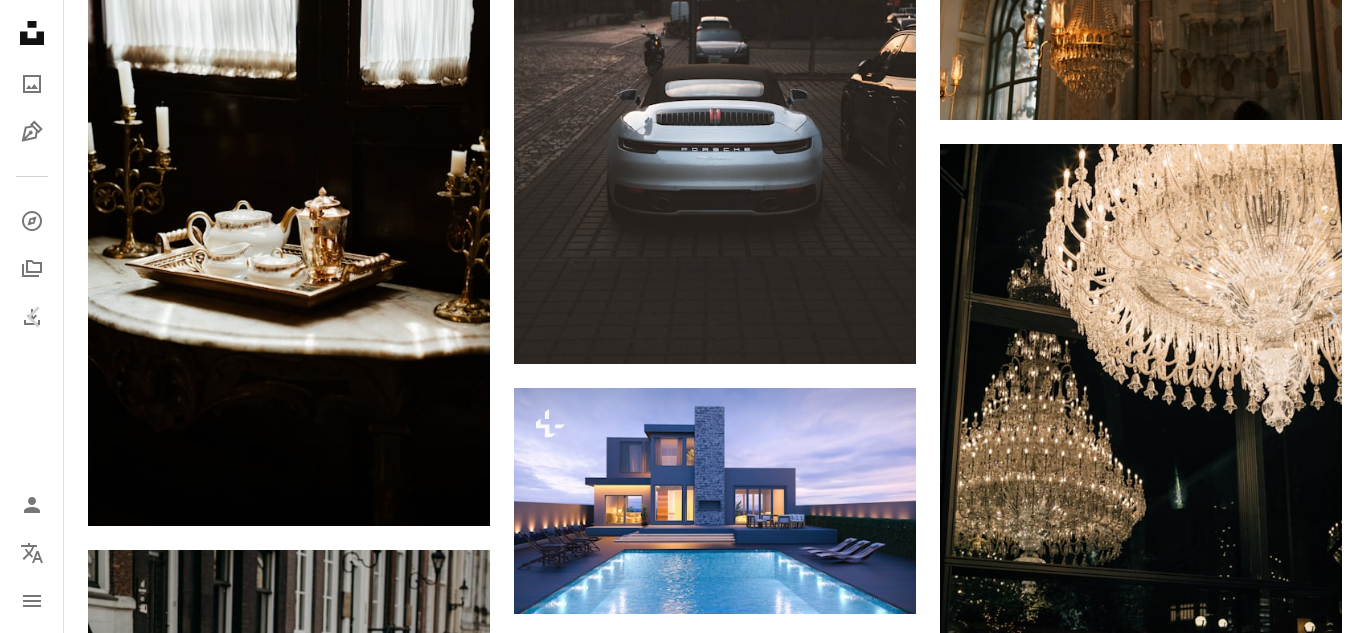 click on "Unsplash logo Unsplash Home A photo Pen Tool A compass A stack of folders Download Person Localization icon navigation menu A magnifying glass ******* An X shape Visual search Get Unsplash+ Log in Submit an image Browse premium images on iStock | 20% off at iStock ↗ Browse premium images on iStock 20% off at iStock ↗ View more ↗ View more on iStock ↗ A photo Photos 2.4k Pen Tool Illustrations 3 A stack of folders Collections 0 A group of people Users 0 A copyright icon © License Arrow down Aspect ratio Orientation Arrow down Unfold Sort by Relevance Arrow down Filters Filters Luxurey Chevron right vehicle car building person lamp machine luxury automobile human wheel tire brown Plus sign for Unsplash+ A heart A plus sign Getty Images For Unsplash+ A lock Download A heart A plus sign [FIRST] [LAST] Available for hire A checkmark inside of a circle Arrow pointing down Plus sign for Unsplash+ A heart A plus sign [FIRST] [LAST] For Unsplash+ A lock Download A heart A plus sign A heart" at bounding box center [683, -3925] 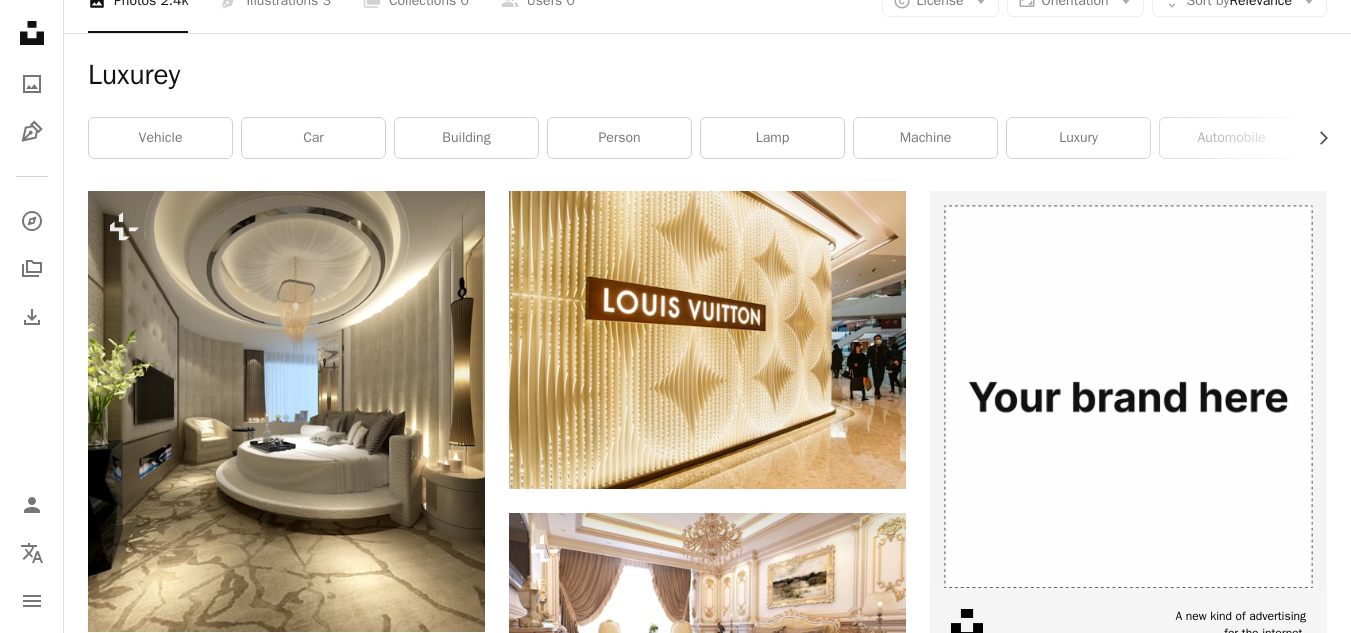 scroll, scrollTop: 0, scrollLeft: 0, axis: both 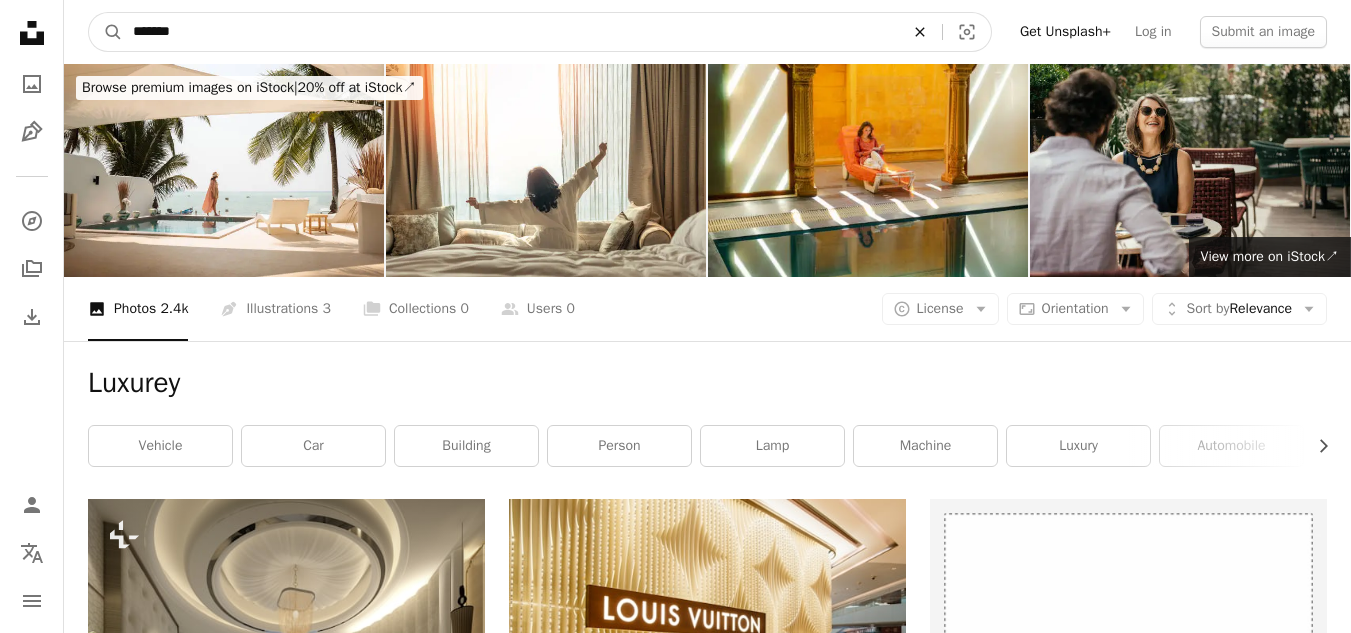 click on "An X shape" 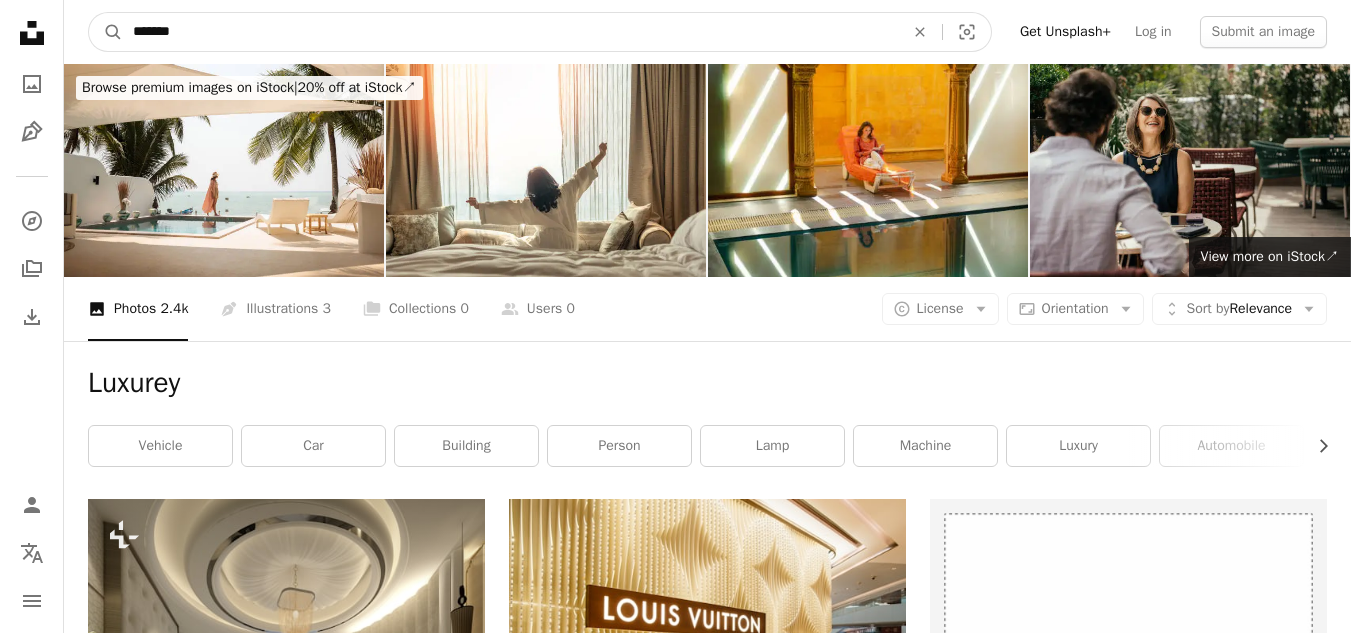 type on "********" 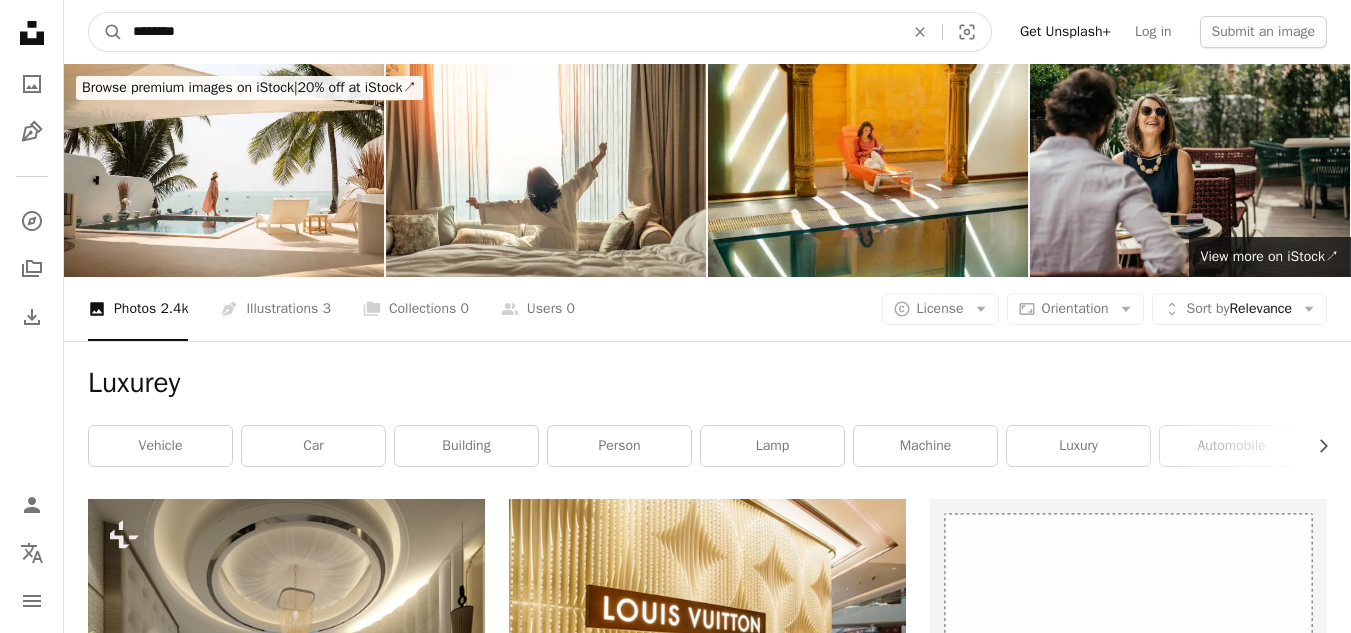 click on "A magnifying glass" at bounding box center [106, 32] 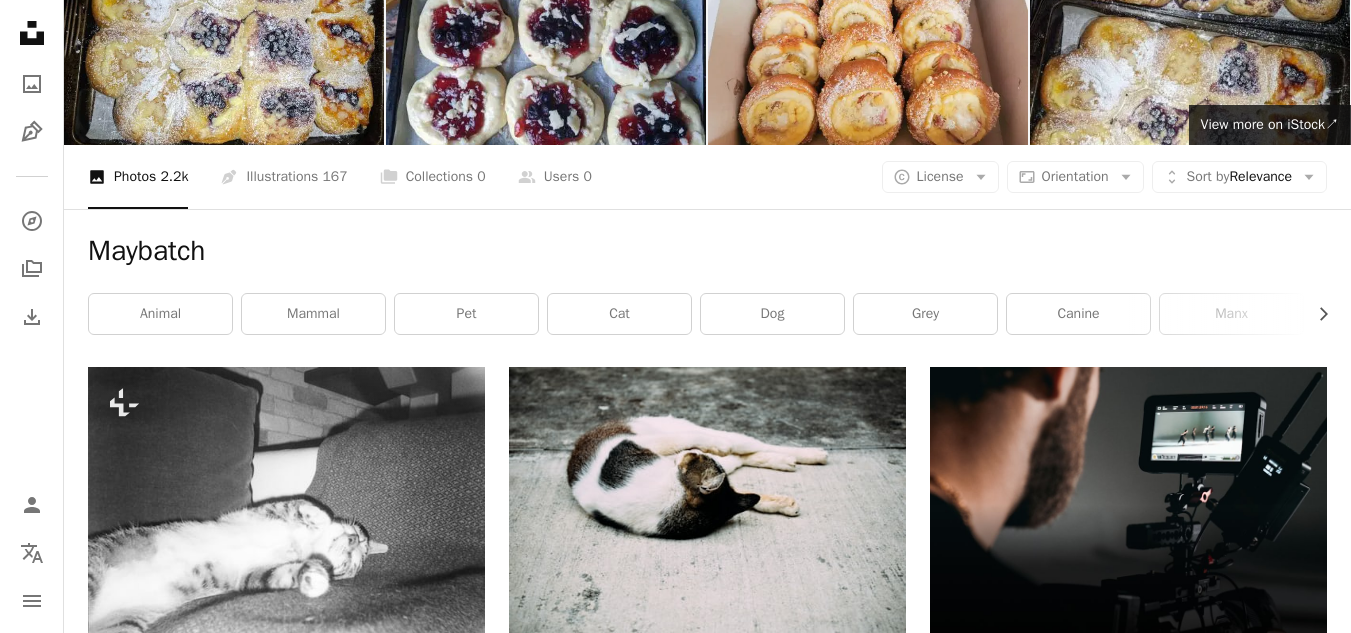 scroll, scrollTop: 0, scrollLeft: 0, axis: both 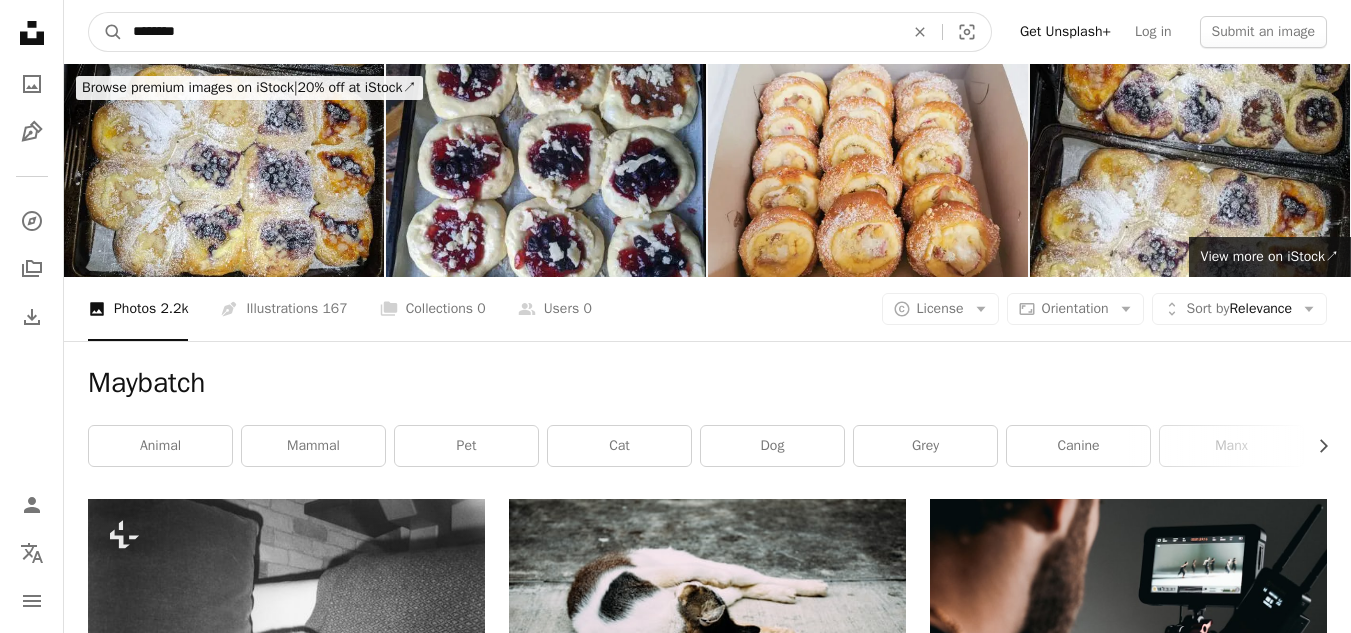 click on "********" at bounding box center (510, 32) 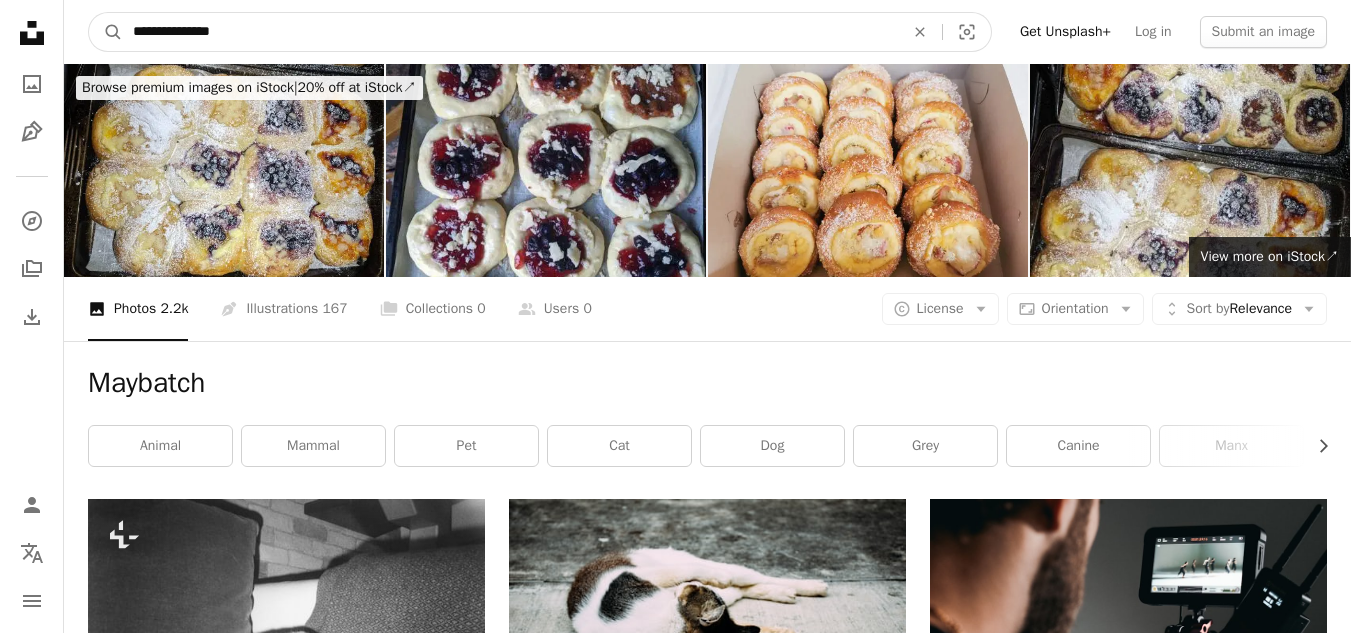type on "**********" 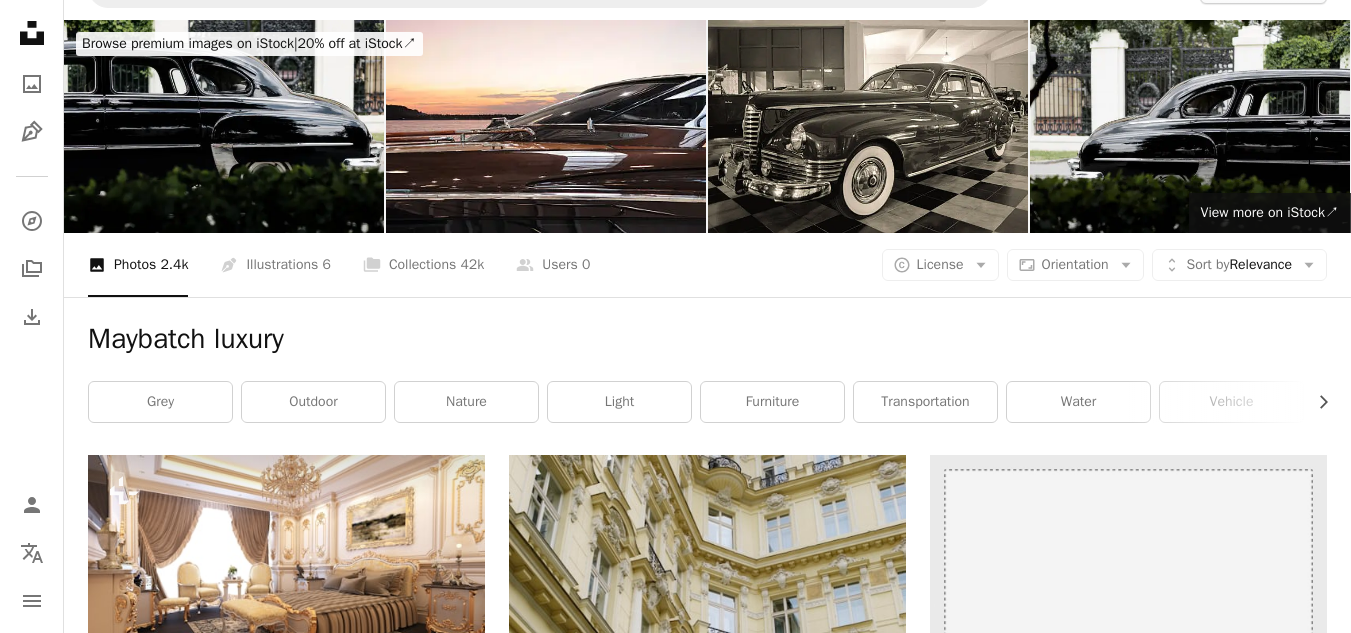 scroll, scrollTop: 0, scrollLeft: 0, axis: both 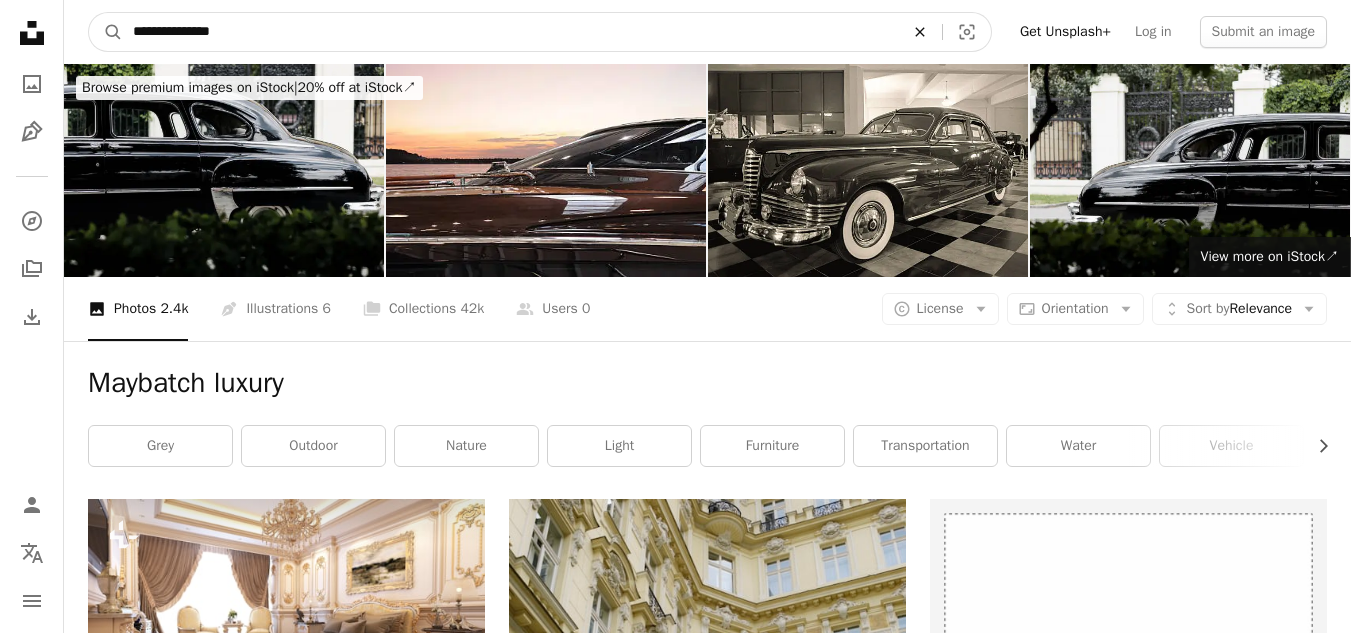 click on "An X shape" at bounding box center (920, 32) 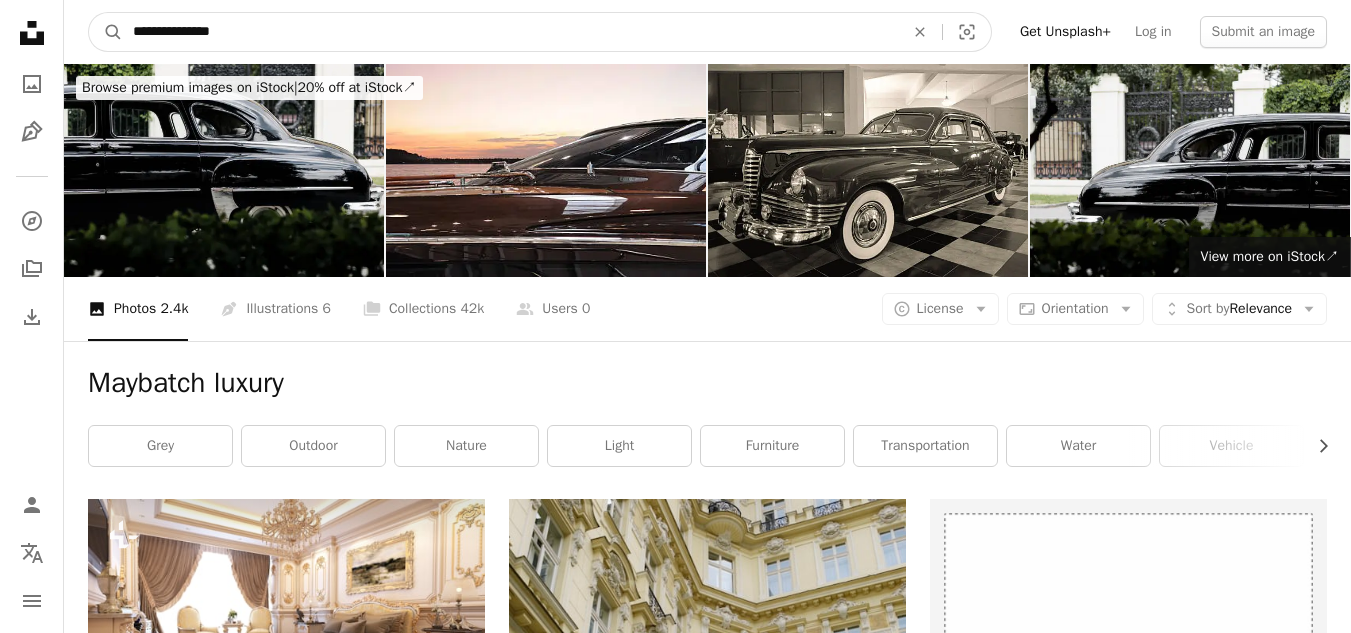 type on "**********" 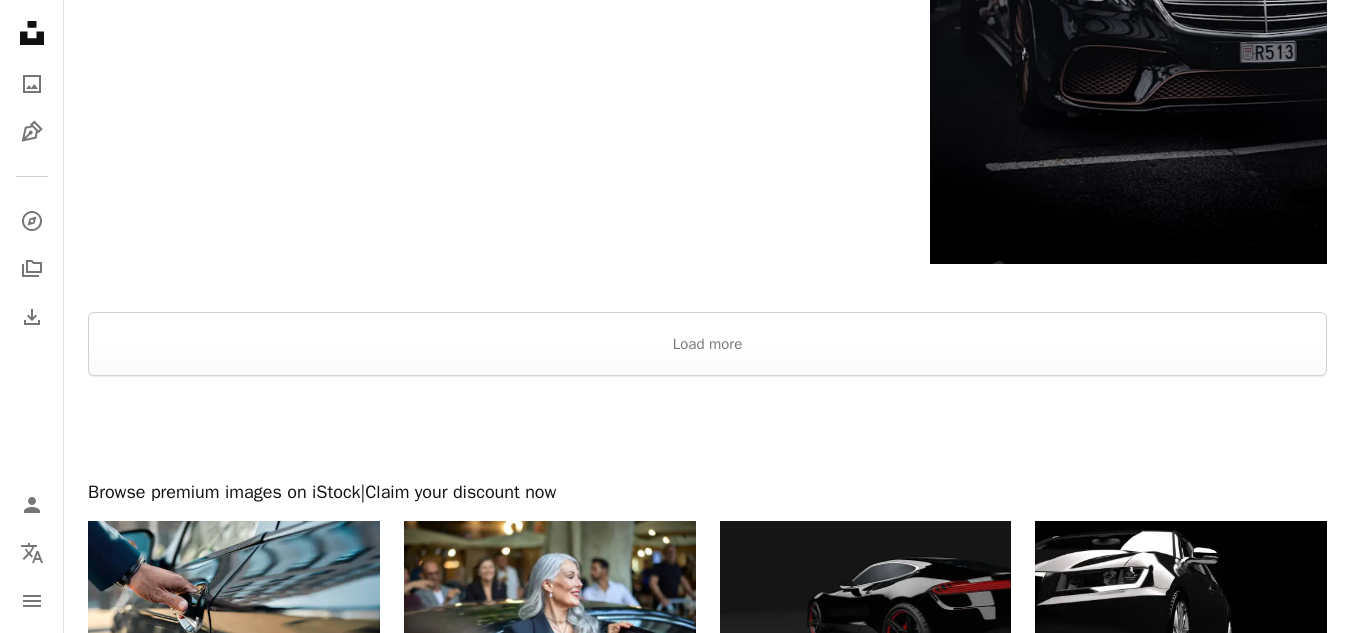 scroll, scrollTop: 3519, scrollLeft: 0, axis: vertical 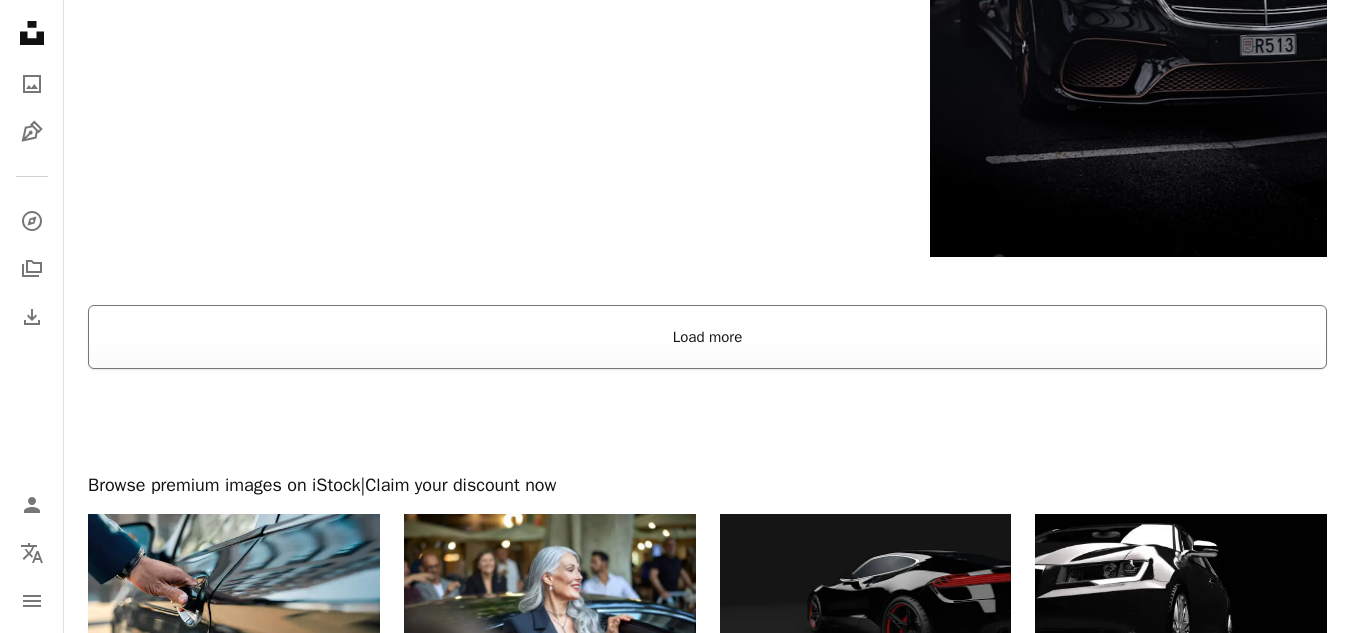 click on "Load more" at bounding box center [707, 337] 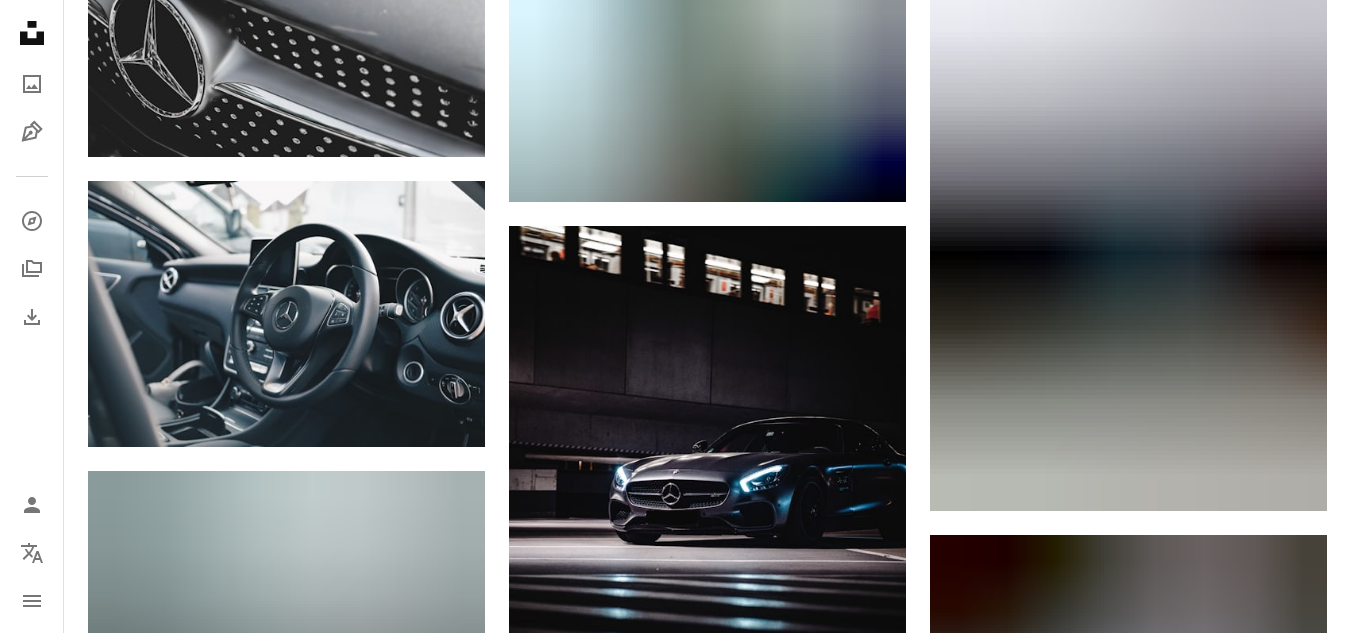 scroll, scrollTop: 10129, scrollLeft: 0, axis: vertical 